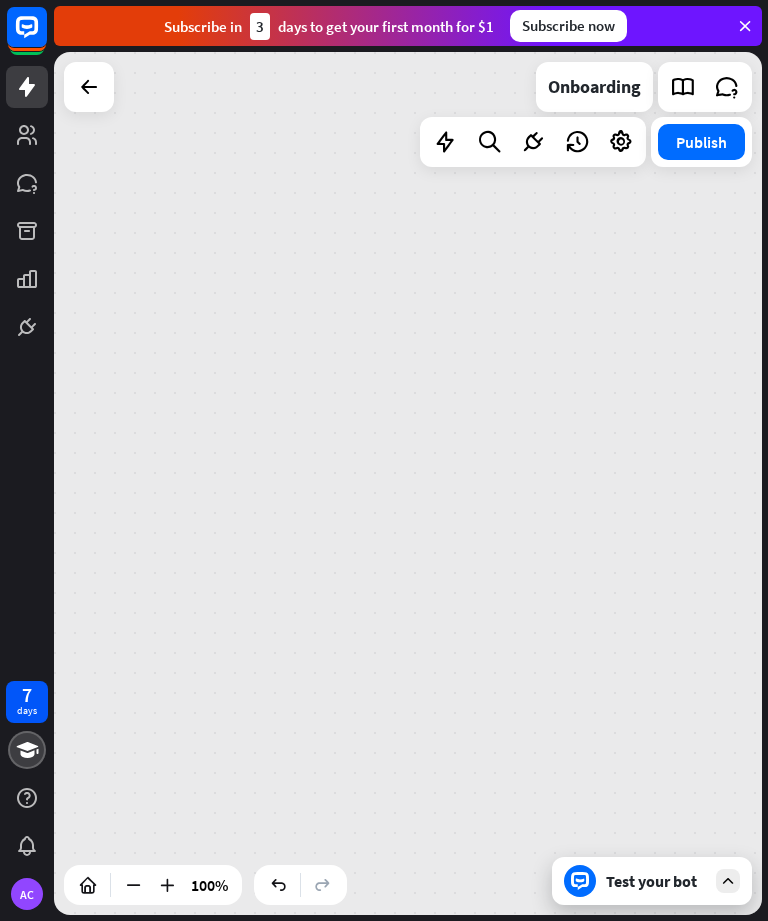 scroll, scrollTop: 0, scrollLeft: 0, axis: both 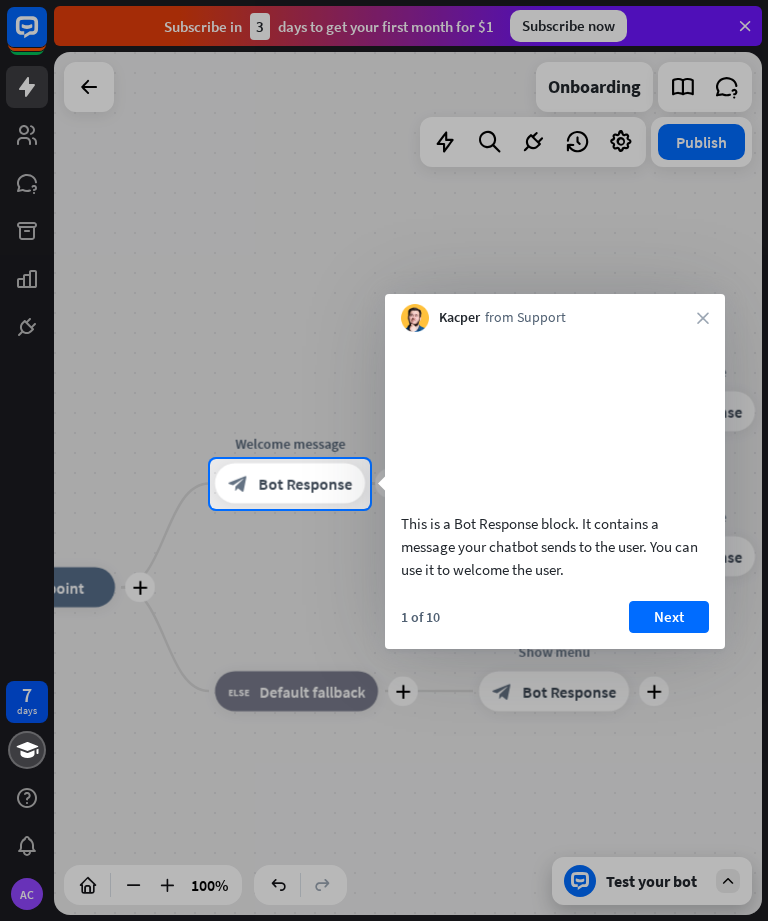click on "This is a Bot Response block. It contains a message your chatbot sends to the user. You can use it to welcome the user." at bounding box center (555, 461) 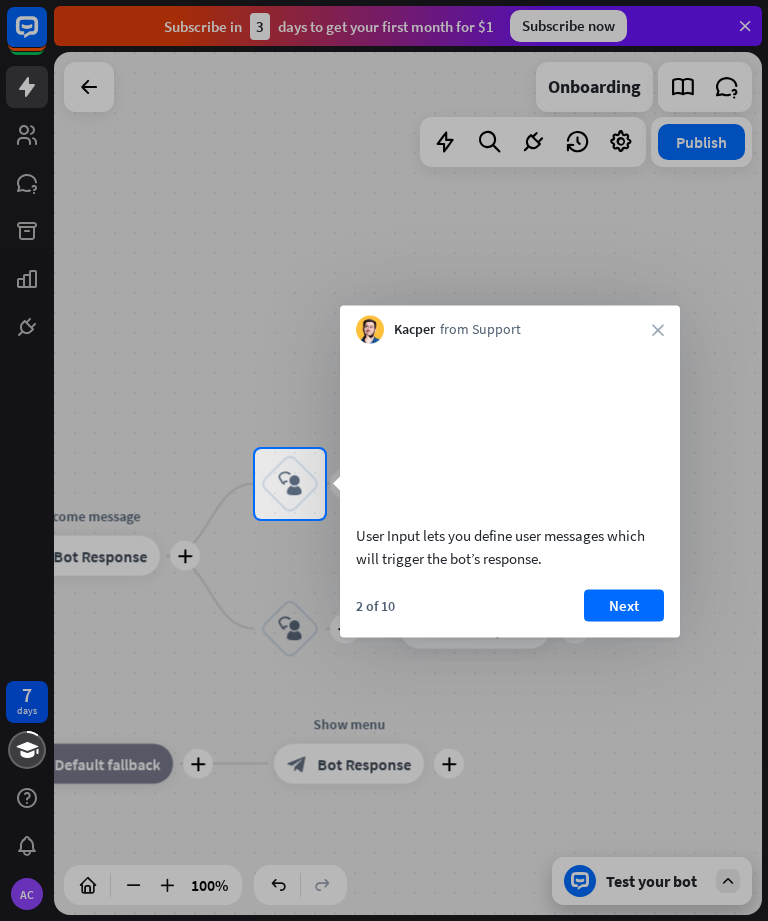 click on "Next" at bounding box center (624, 605) 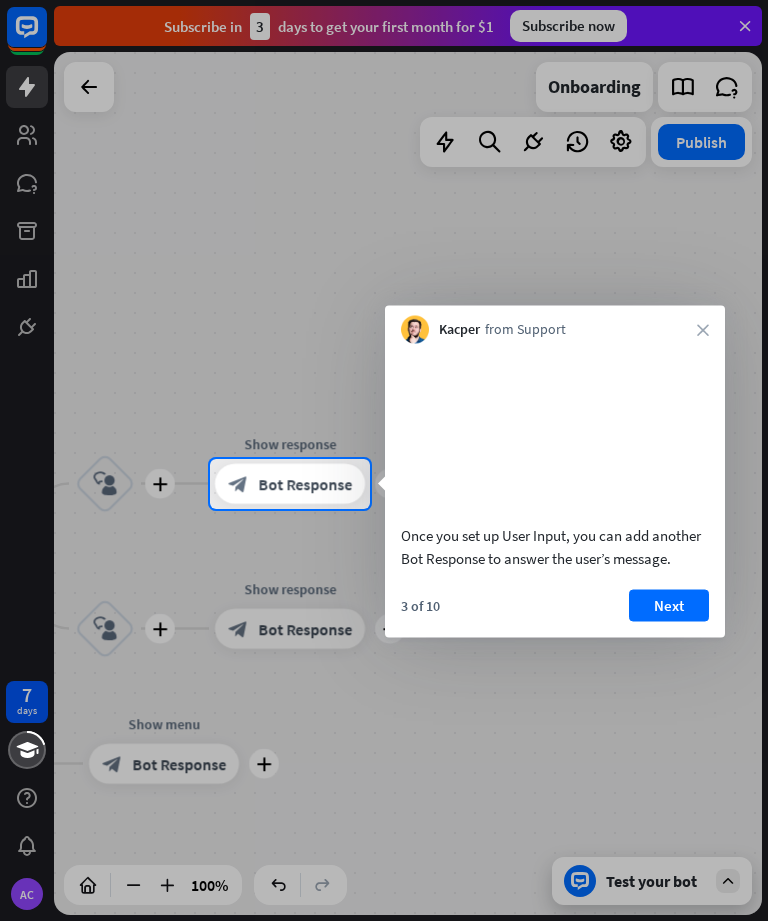 click on "Next" at bounding box center [669, 605] 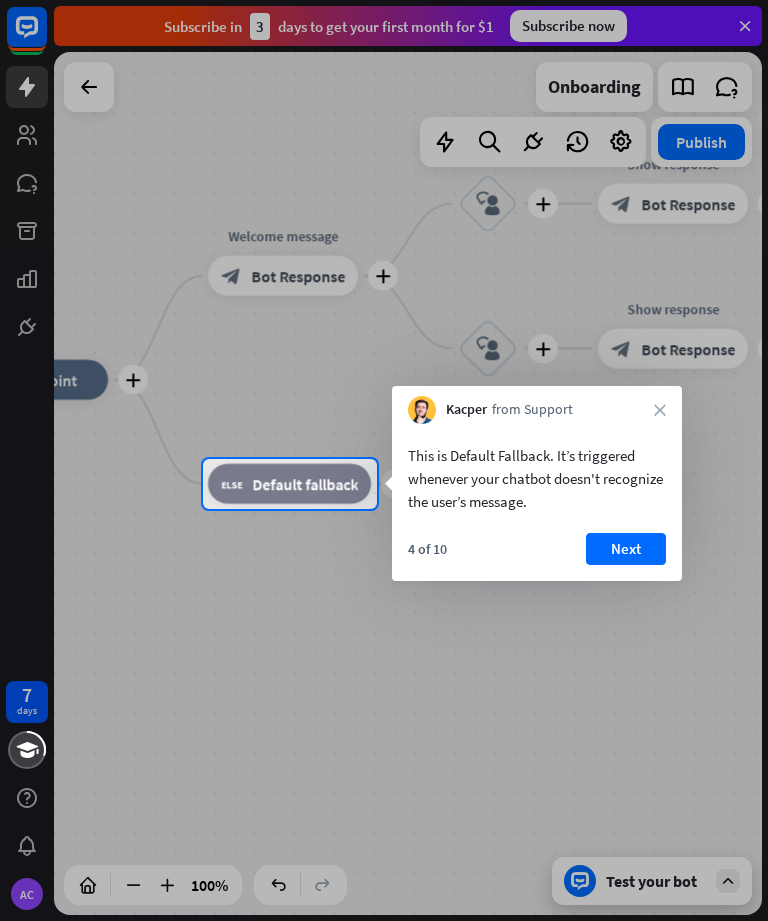 click on "Next" at bounding box center (626, 549) 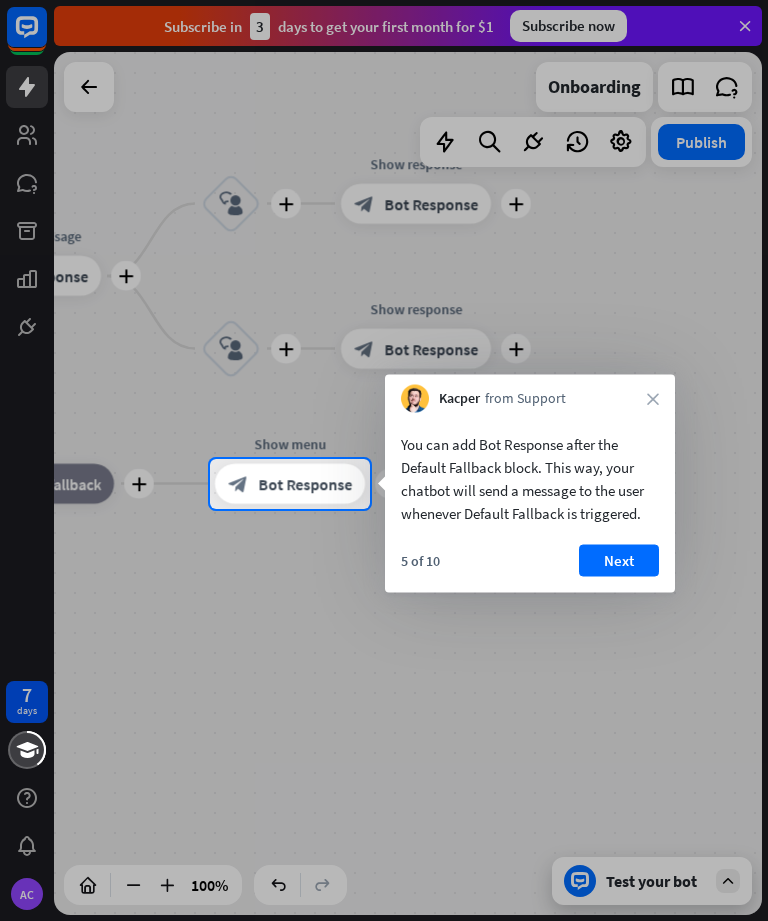 click on "Next" at bounding box center [619, 561] 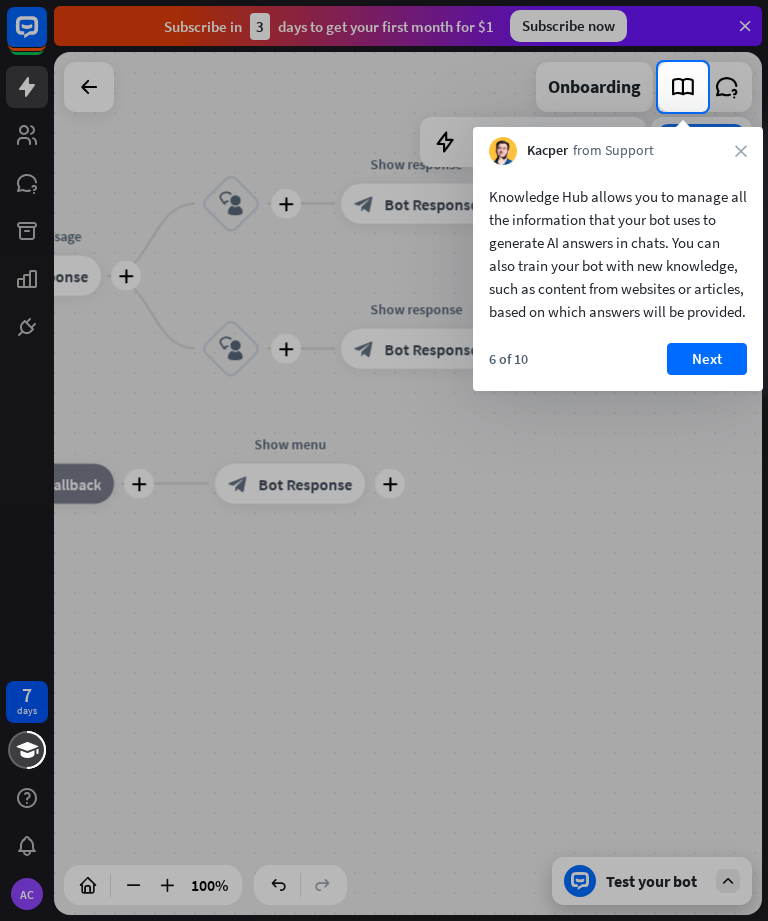 click on "Next" at bounding box center [707, 359] 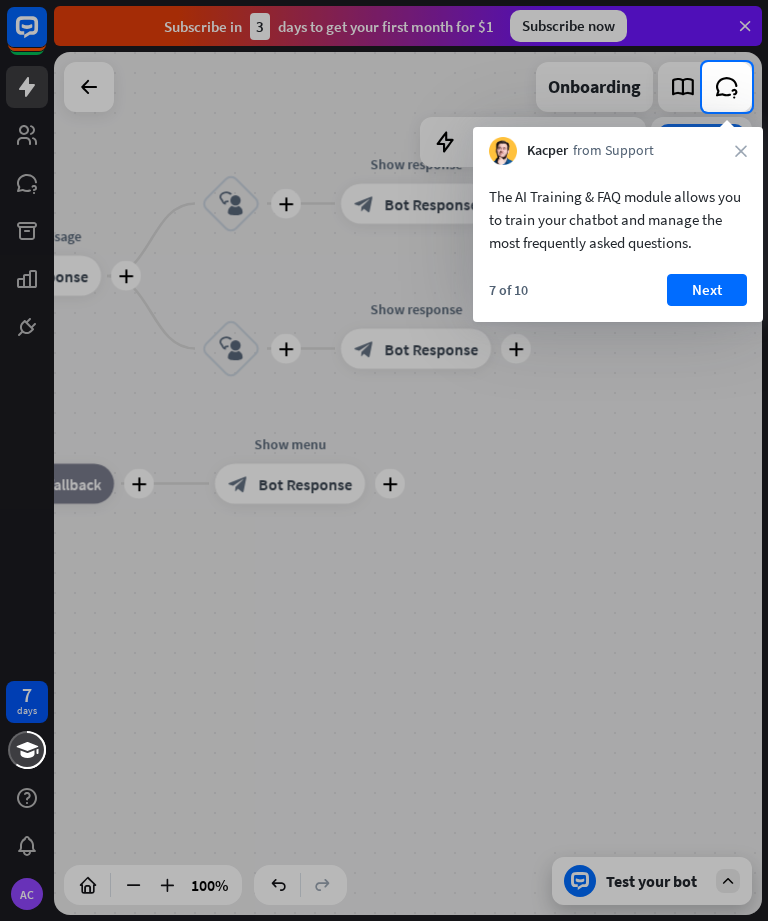 click on "Next" at bounding box center (707, 290) 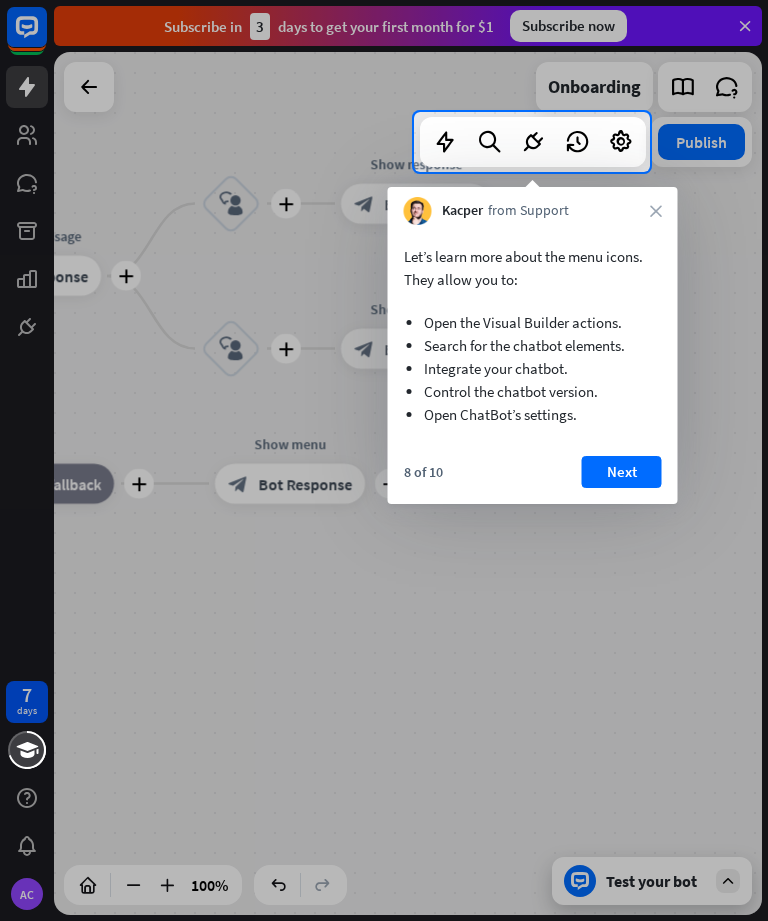 click on "Next" at bounding box center (622, 472) 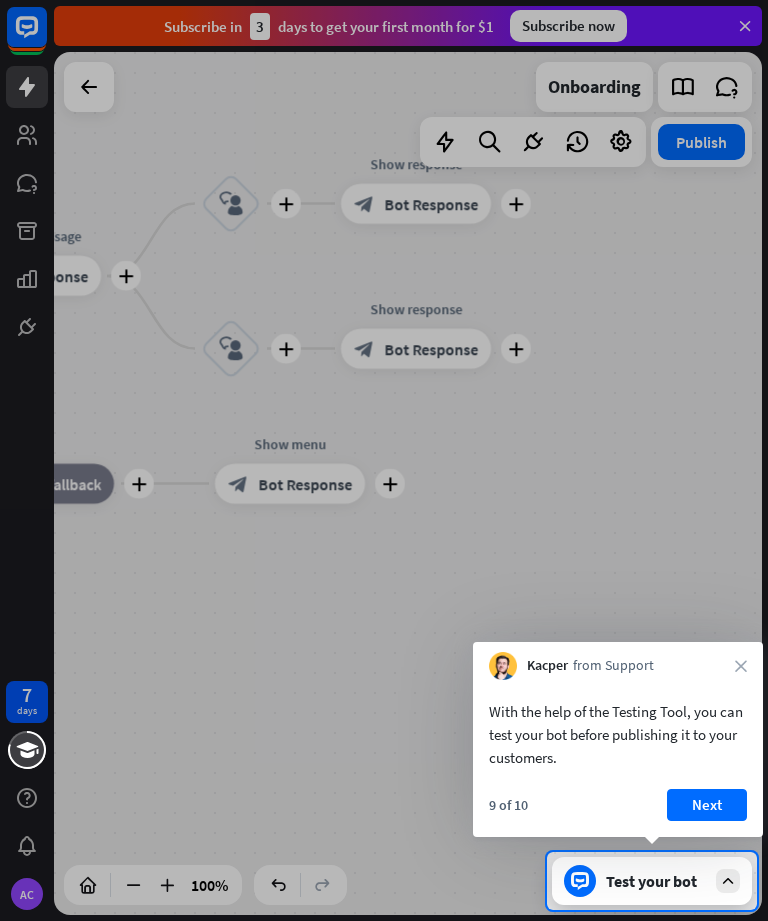 click on "Next" at bounding box center (707, 805) 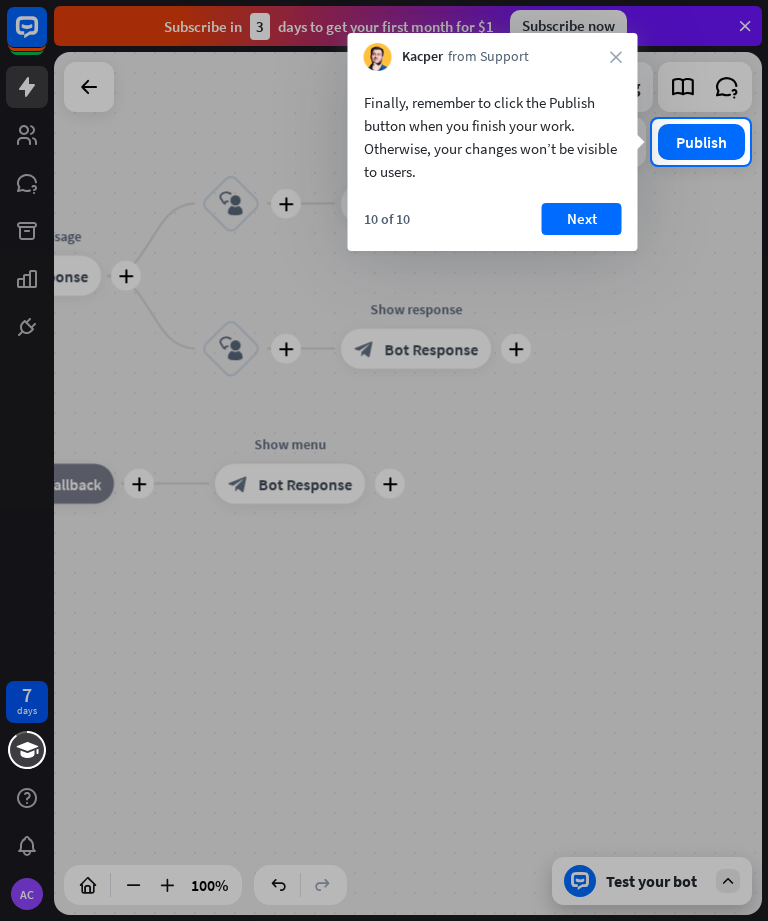 click on "Next" at bounding box center (582, 219) 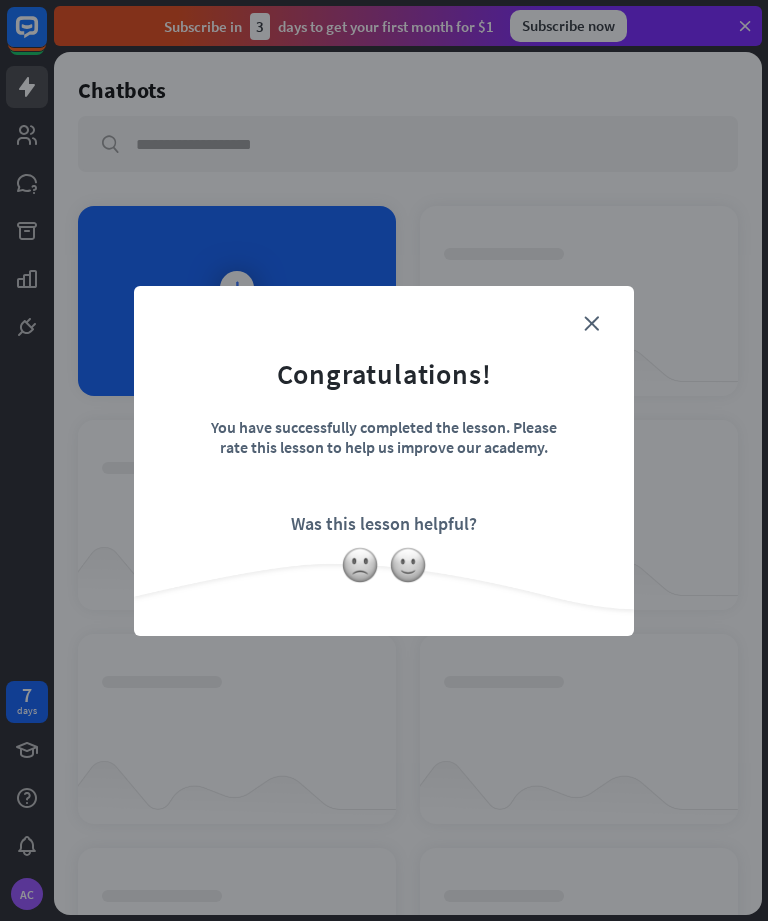 click on "close
Congratulations!
You have successfully completed the lesson.
Please rate this lesson to help us improve our
academy.
Was this lesson helpful?" at bounding box center (384, 461) 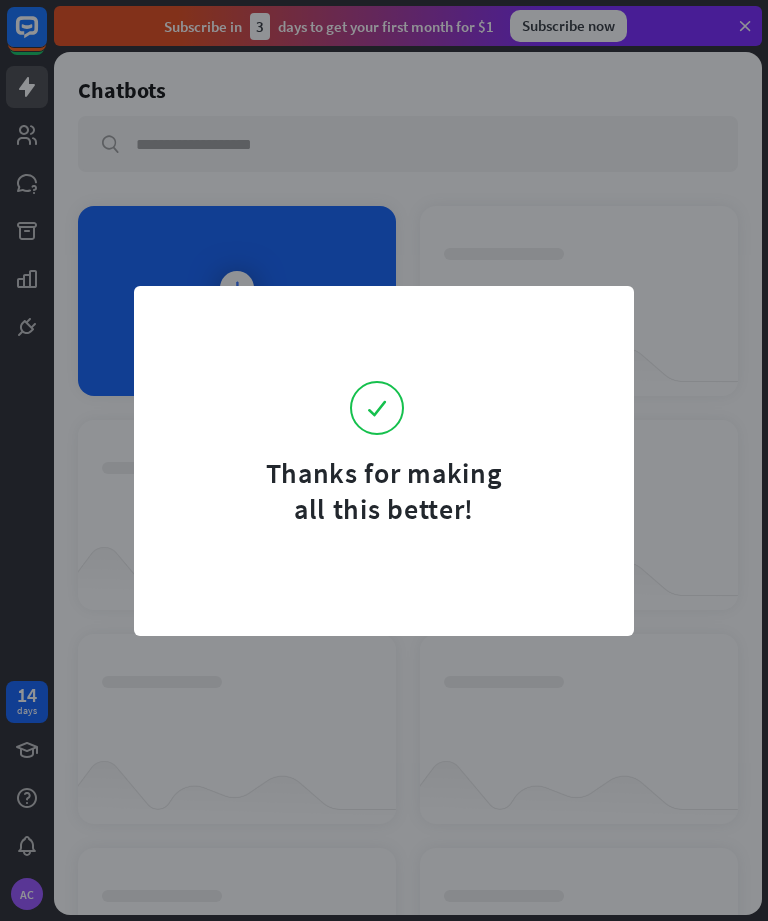 click on "Thanks for making all this better!" at bounding box center [384, 460] 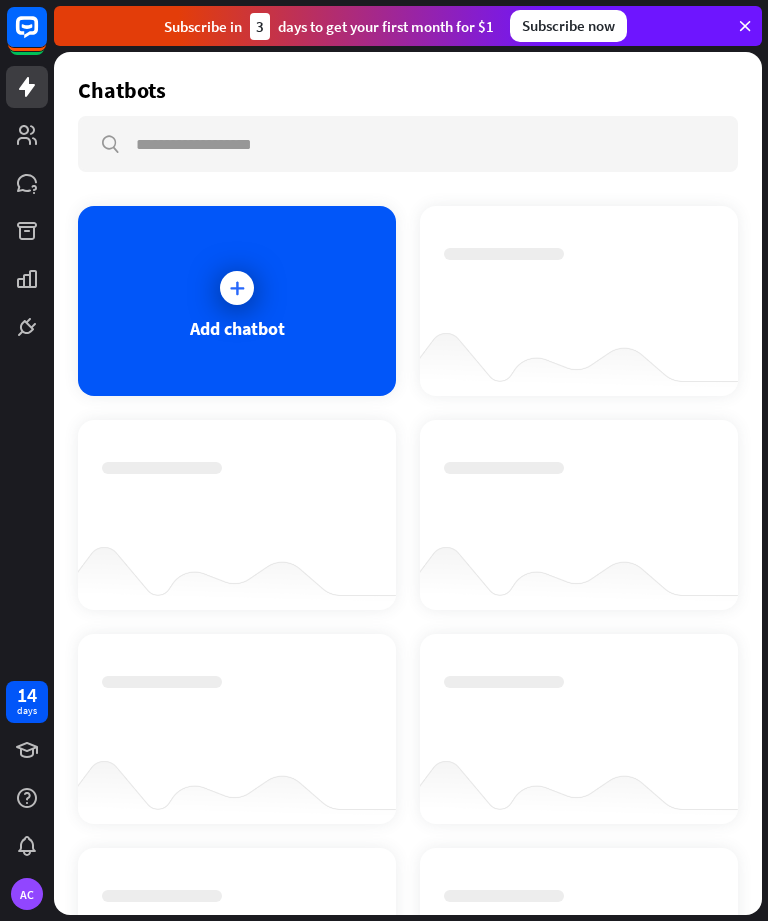 scroll, scrollTop: 0, scrollLeft: 0, axis: both 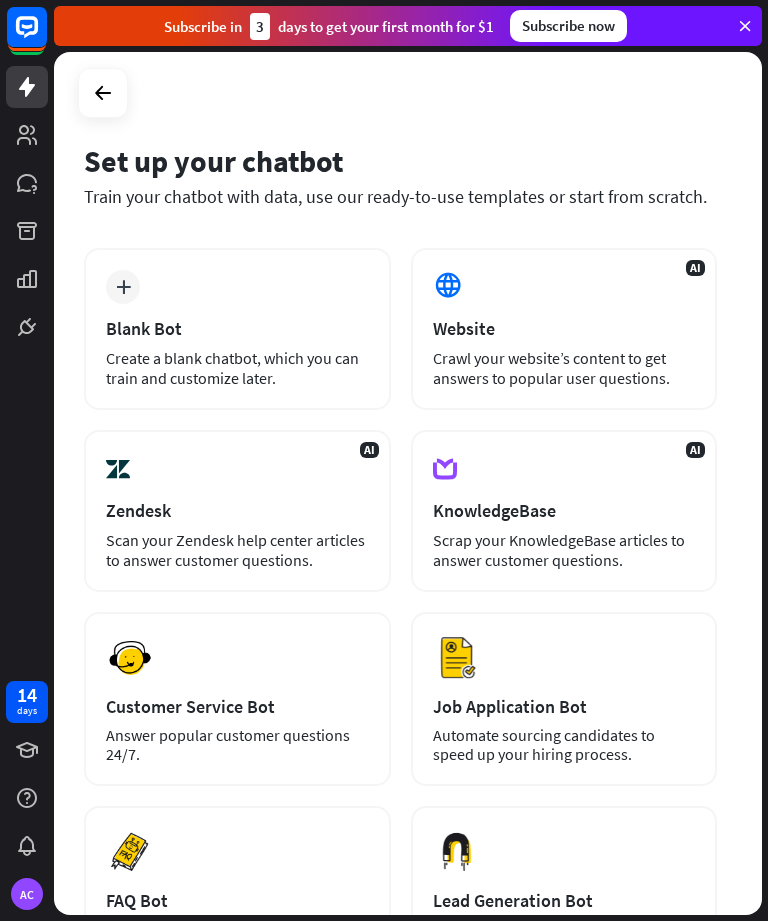 click on "plus   Blank Bot
Create a blank chatbot, which you can train and
customize later." at bounding box center (237, 329) 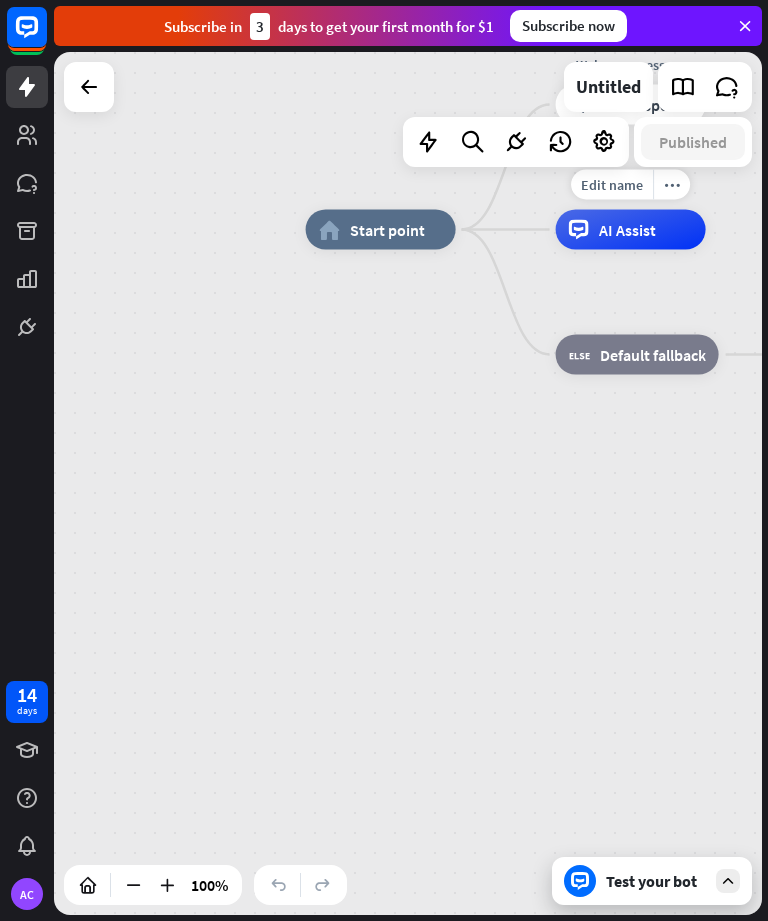 click on "Test your bot" at bounding box center [652, 881] 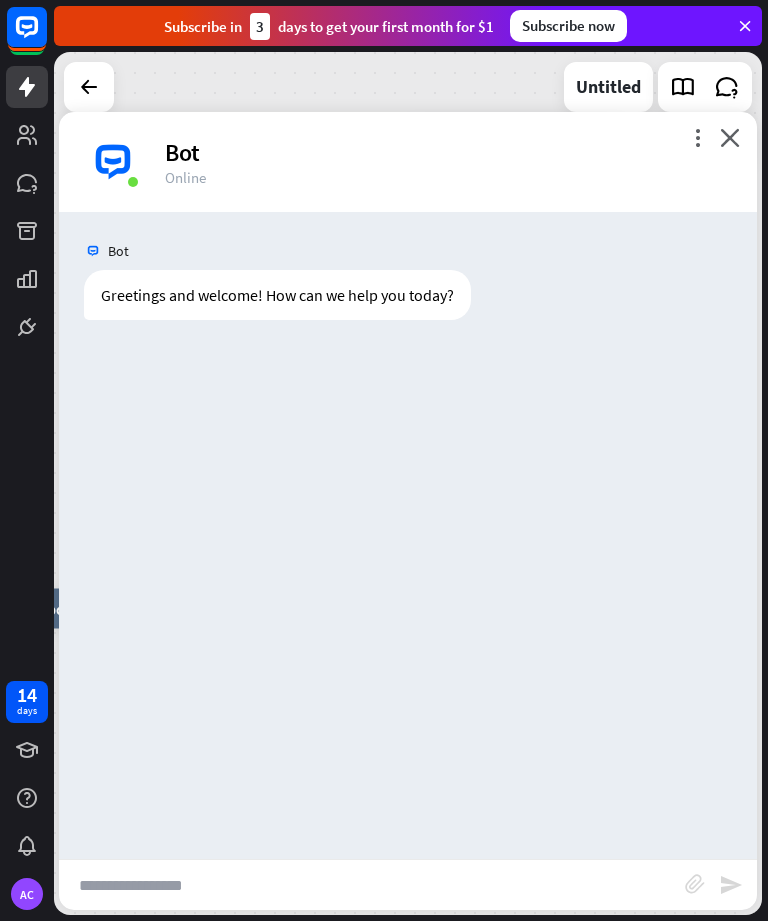 click at bounding box center [372, 885] 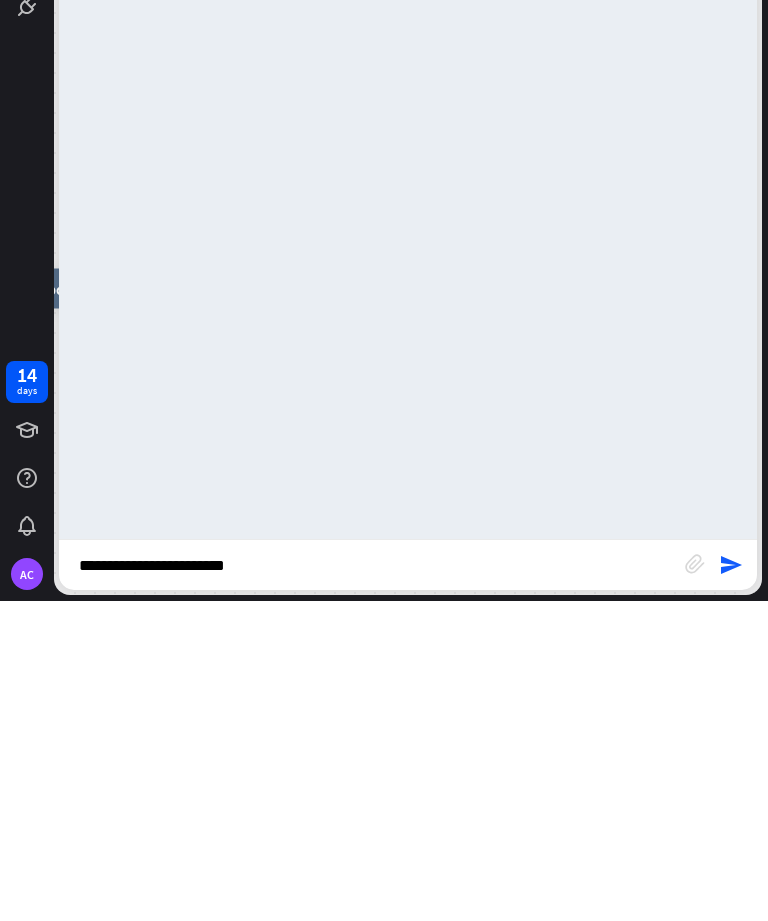 type on "**********" 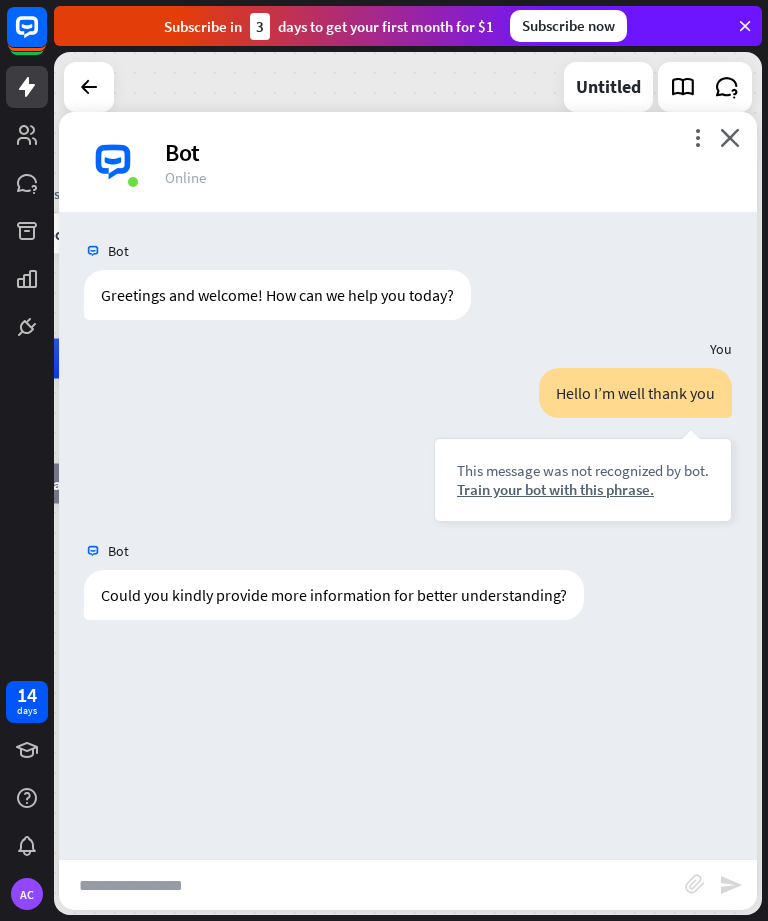 click at bounding box center (372, 885) 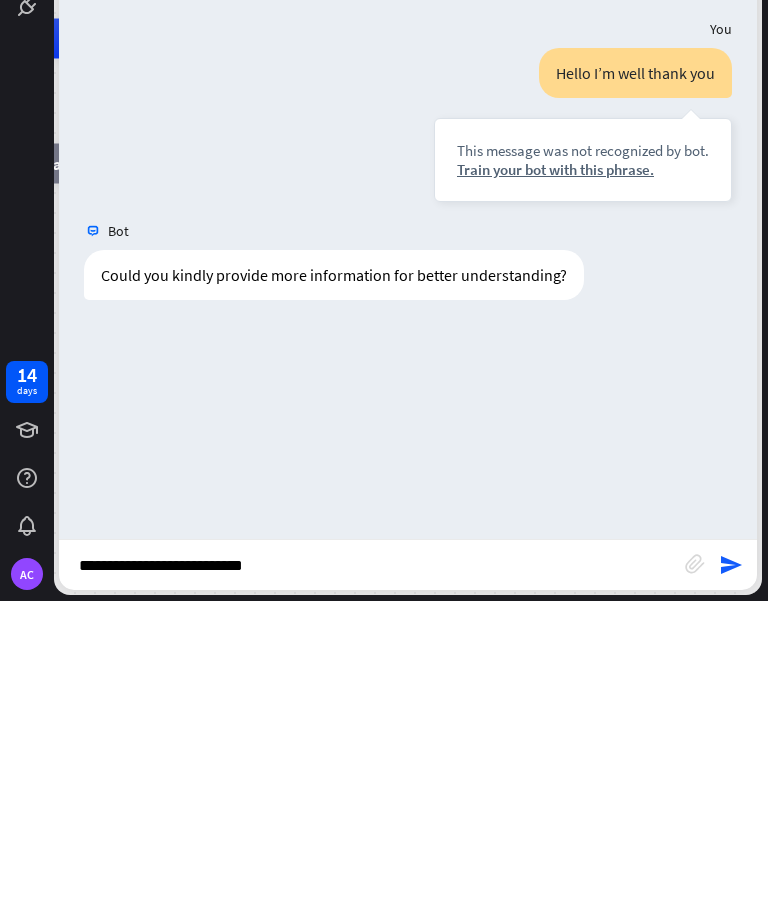 type on "**********" 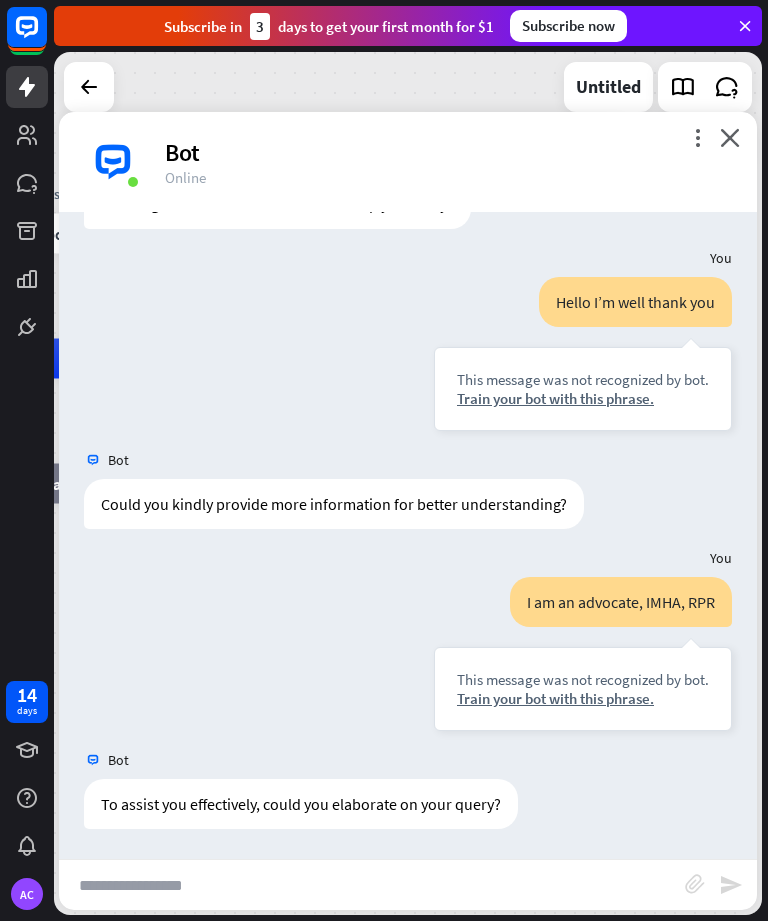 scroll, scrollTop: 91, scrollLeft: 0, axis: vertical 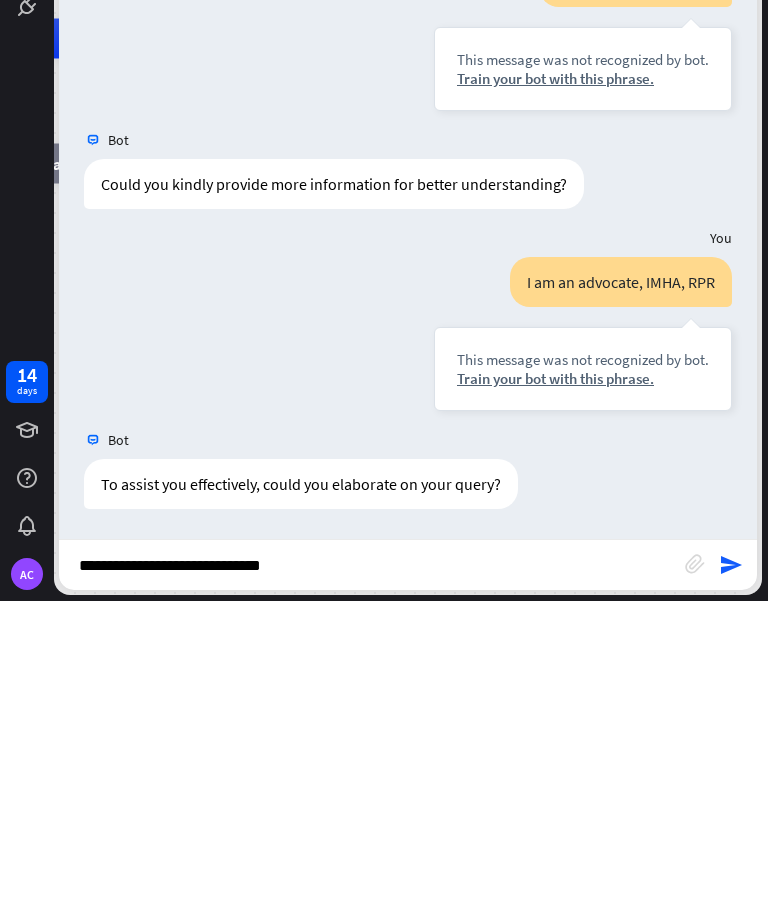 type on "**********" 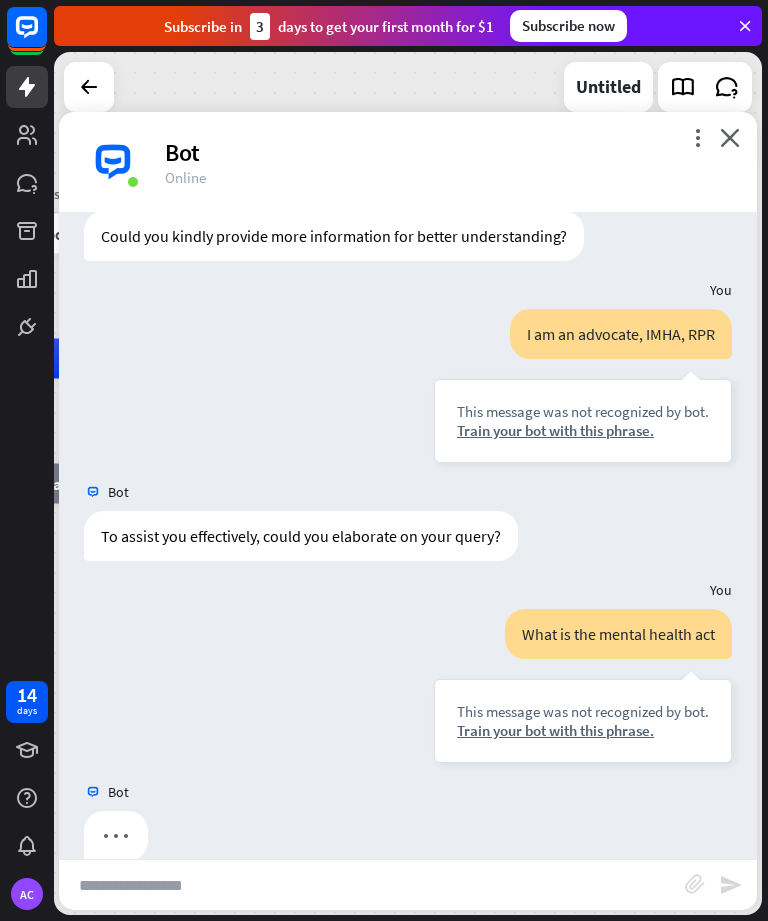 scroll, scrollTop: 391, scrollLeft: 0, axis: vertical 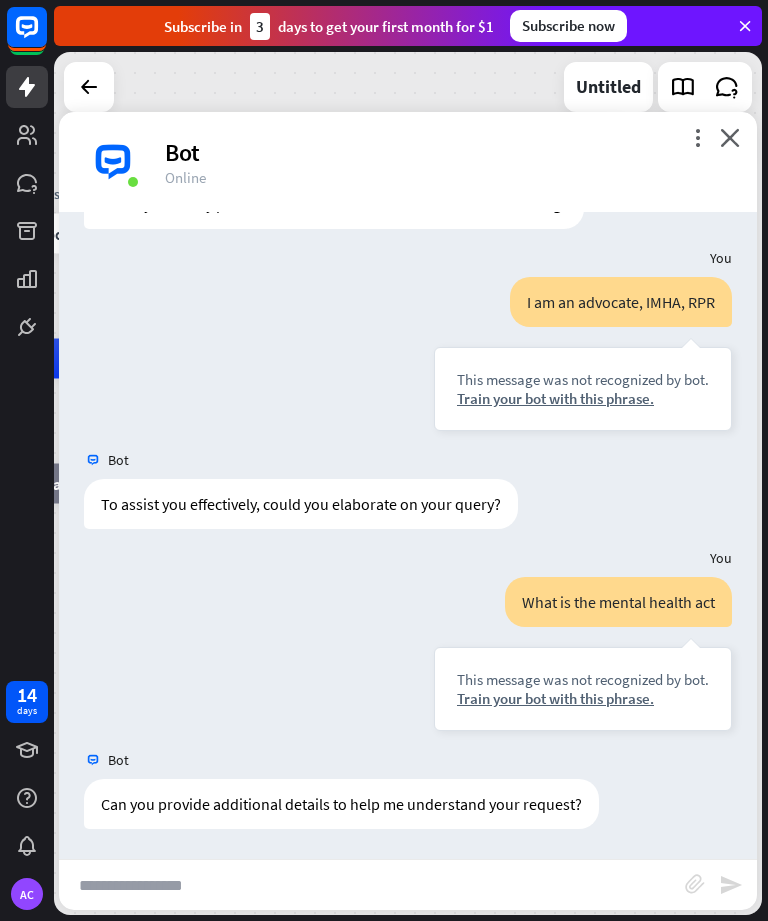 click on "Train your bot with this phrase." at bounding box center [583, 398] 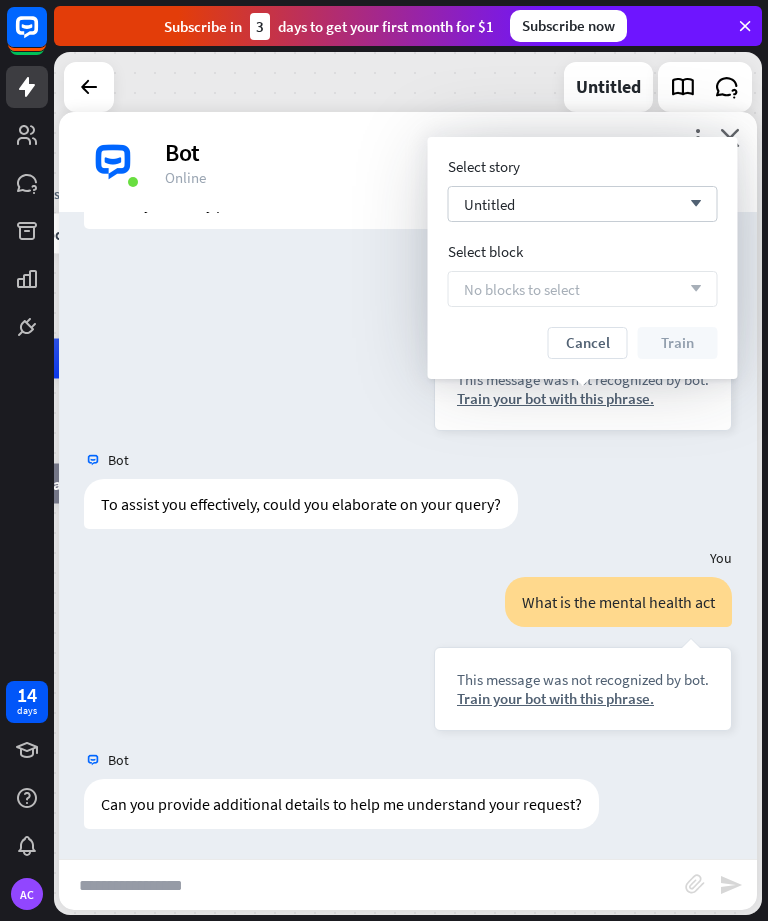 click on "To assist you effectively, could you elaborate on your query?
Today [TIME]
Show JSON" at bounding box center [408, 509] 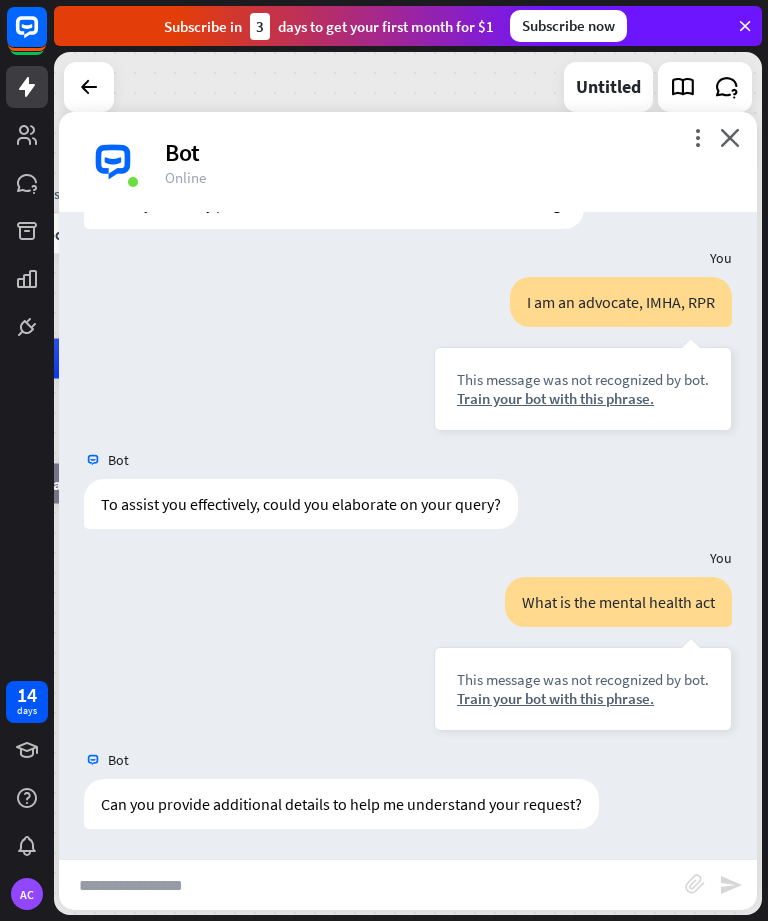 click on "Train your bot with this phrase." at bounding box center (583, 698) 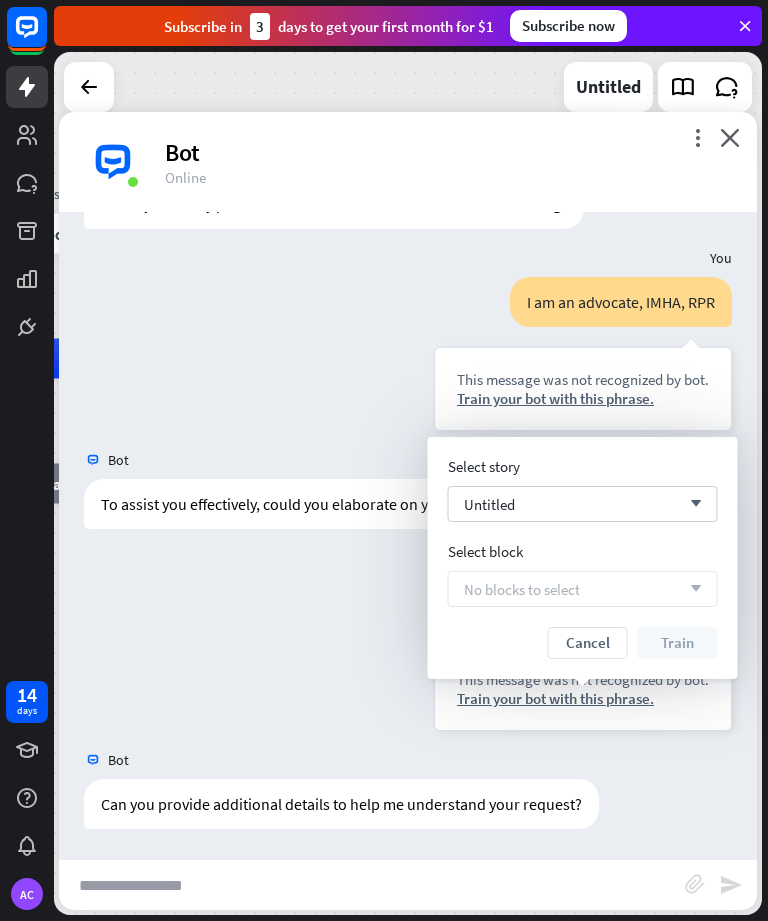 click on "This message was not recognized by bot.
Train your bot with this phrase.
Today [TIME]
Show JSON" at bounding box center (408, 659) 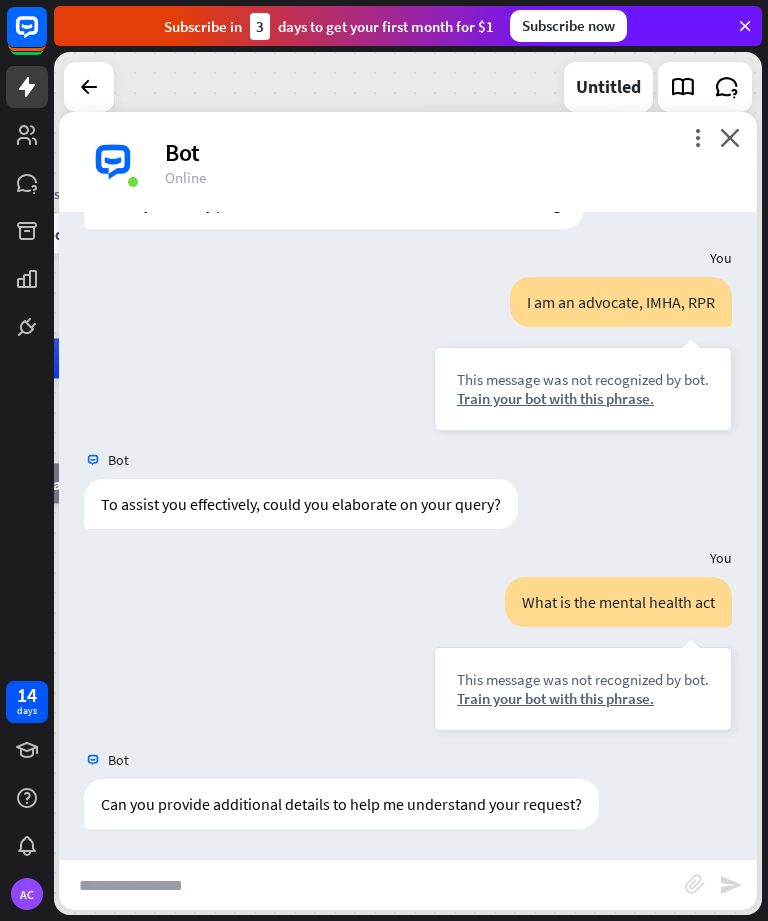 click at bounding box center (372, 885) 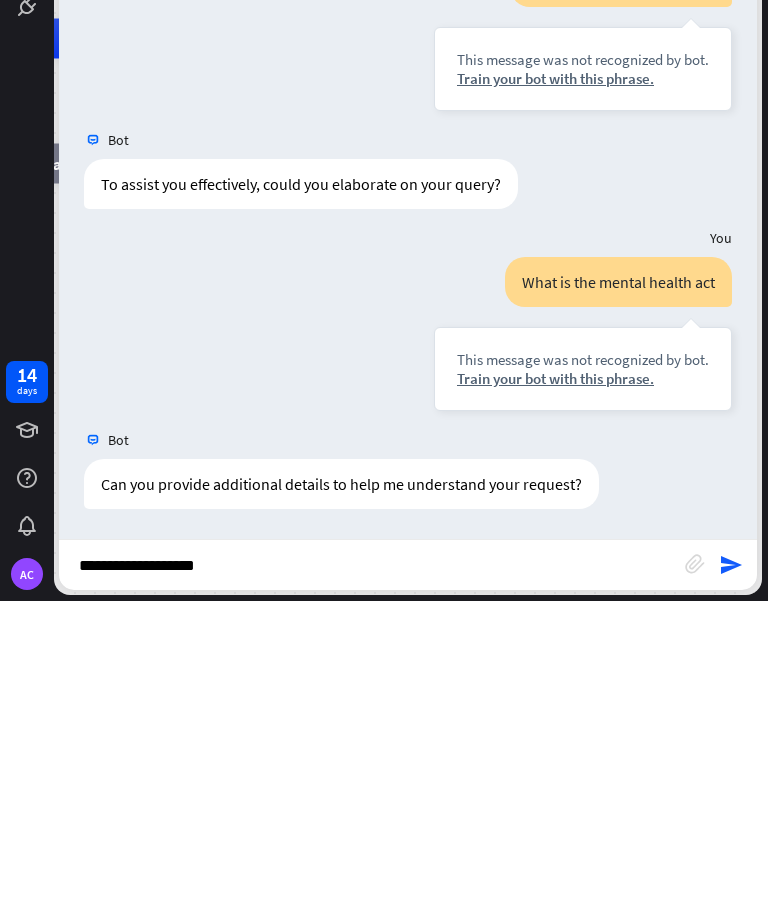 type on "**********" 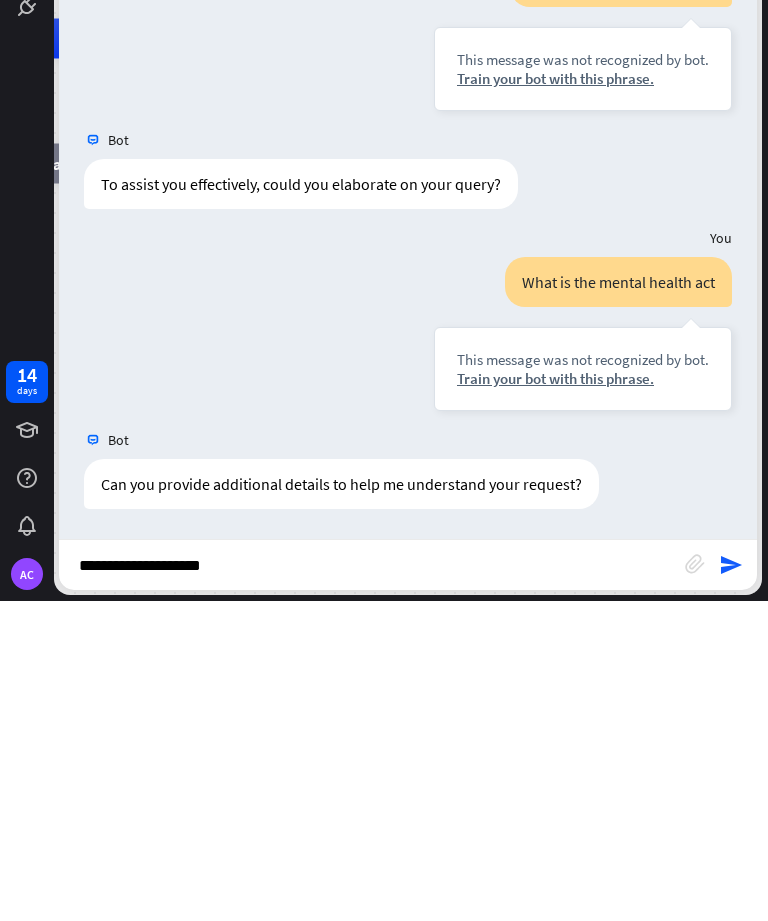 type 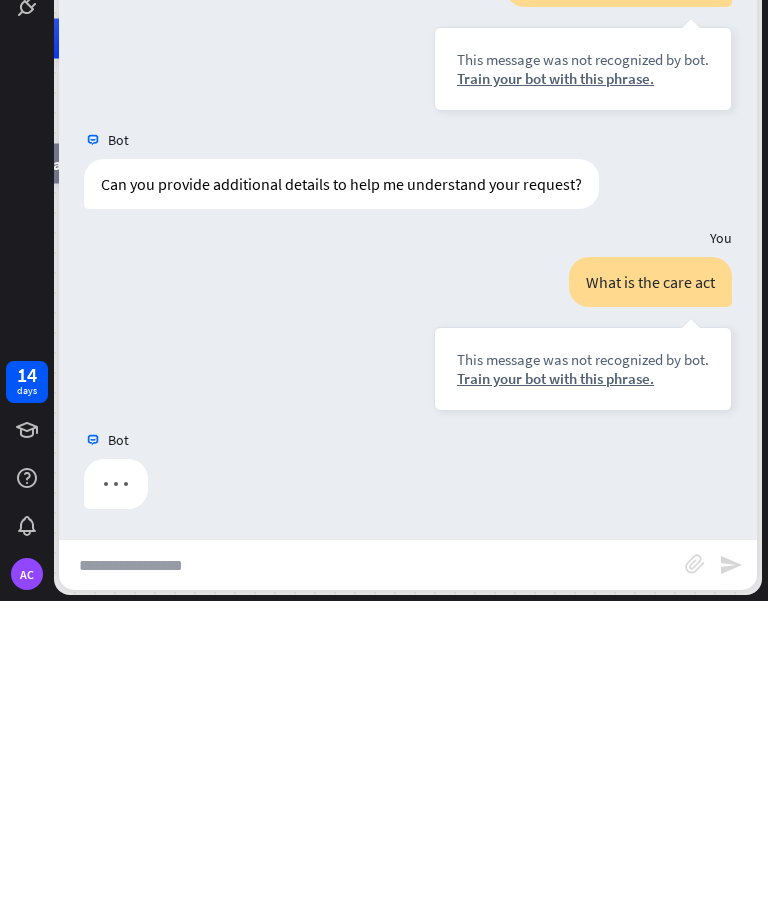 scroll, scrollTop: 691, scrollLeft: 0, axis: vertical 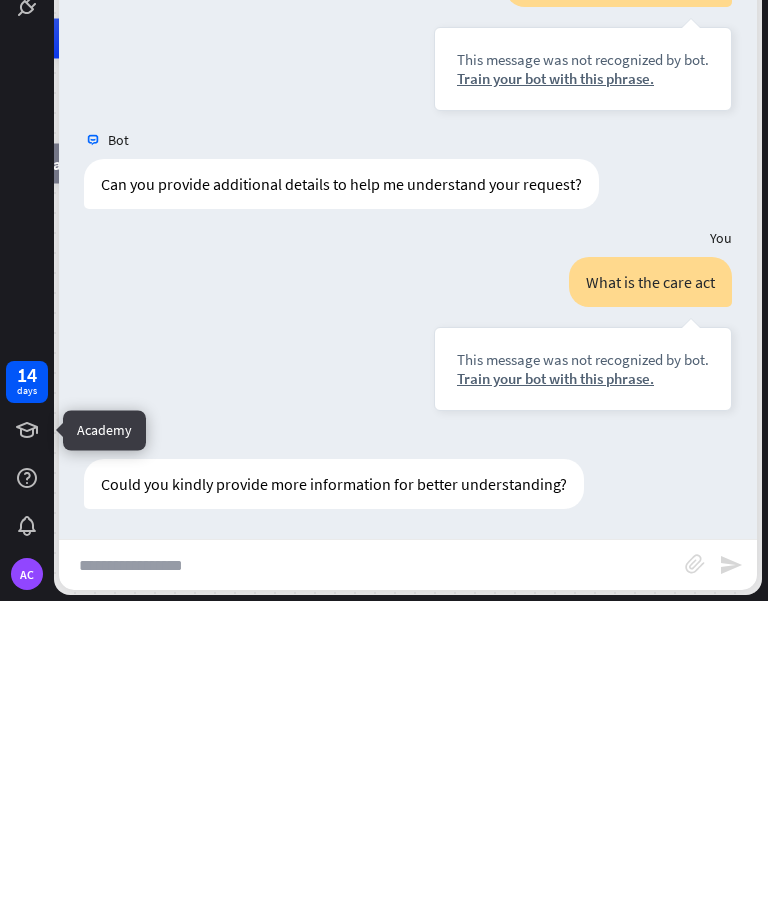 click 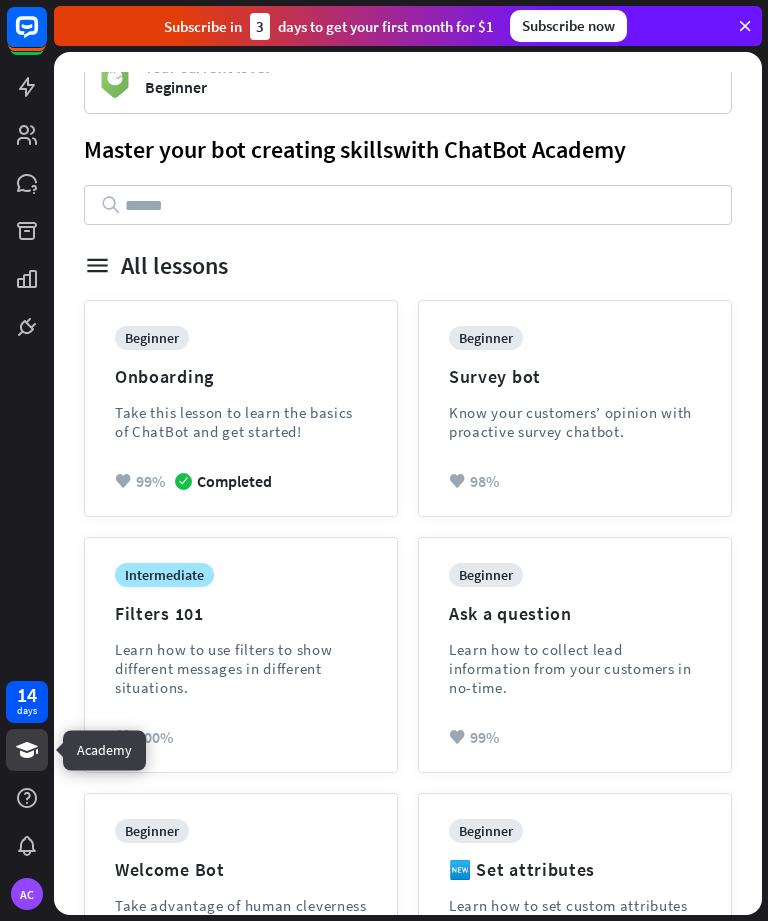 scroll, scrollTop: 38, scrollLeft: 0, axis: vertical 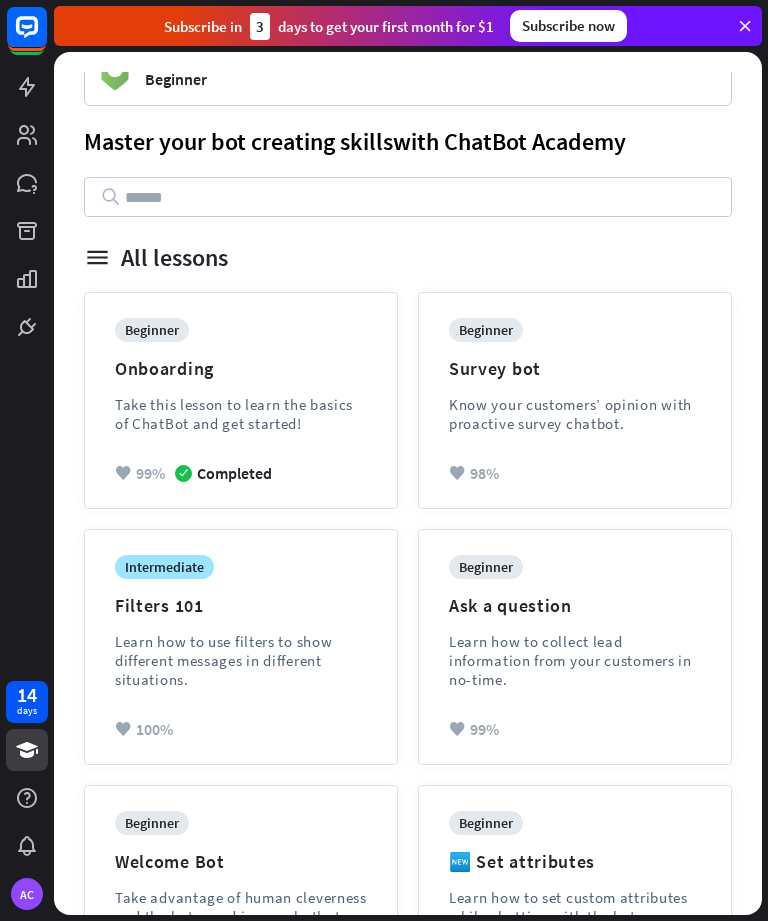 click on "Completed" at bounding box center (223, 473) 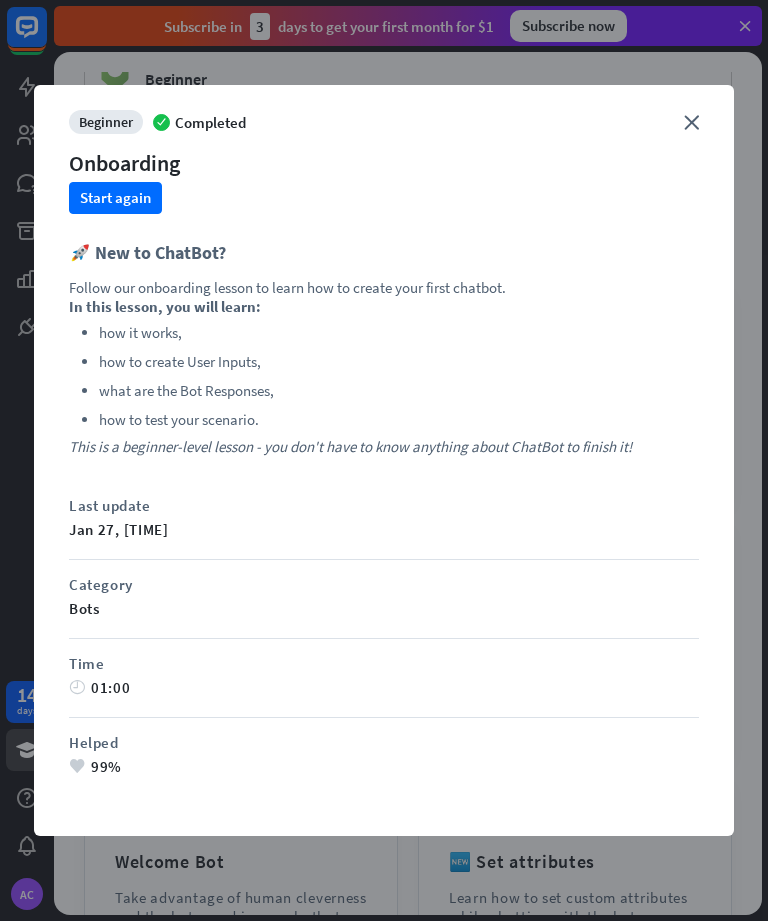 click on "Last update
Jan 27,  [TIME]
Category
bots
Time   time
01:00
Helped   heart" at bounding box center (384, 460) 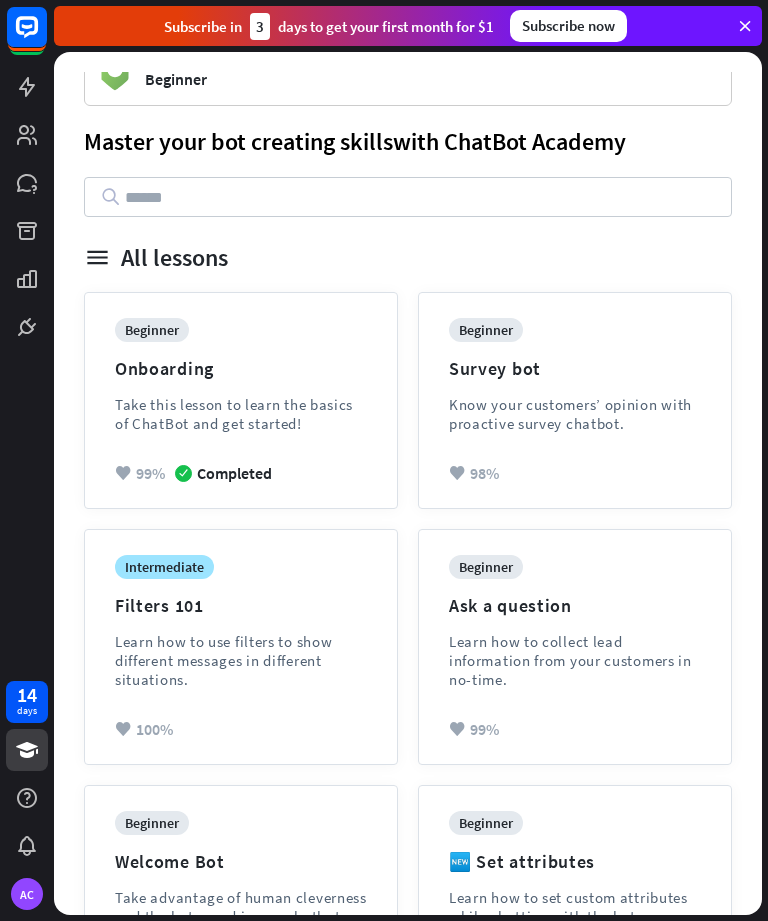 click on "intermediate" at bounding box center (164, 567) 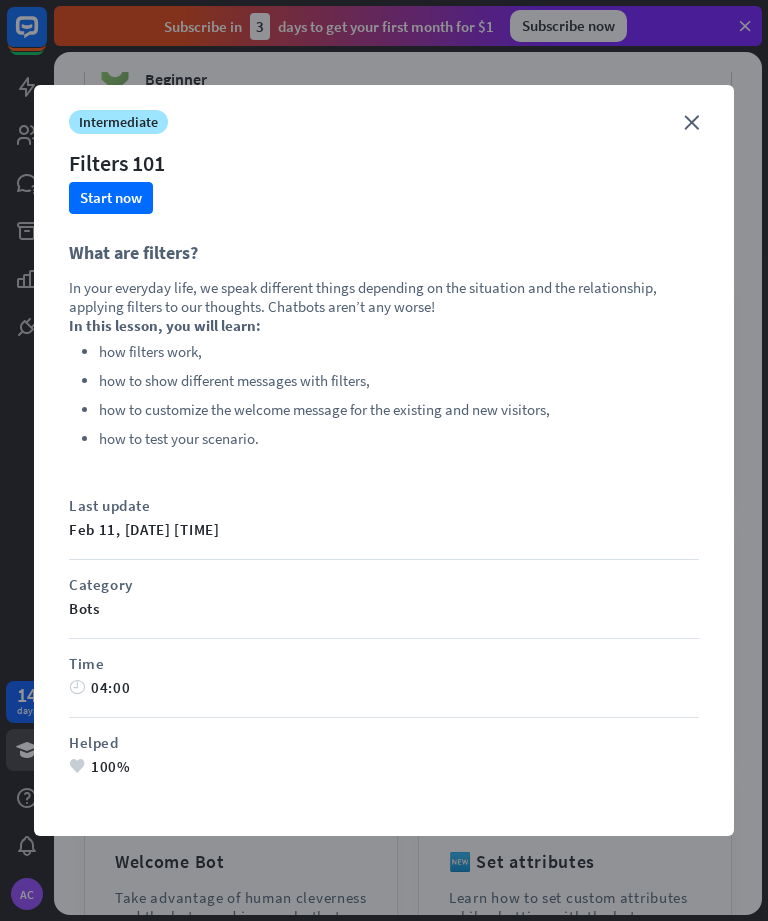 click on "Start now" at bounding box center (111, 198) 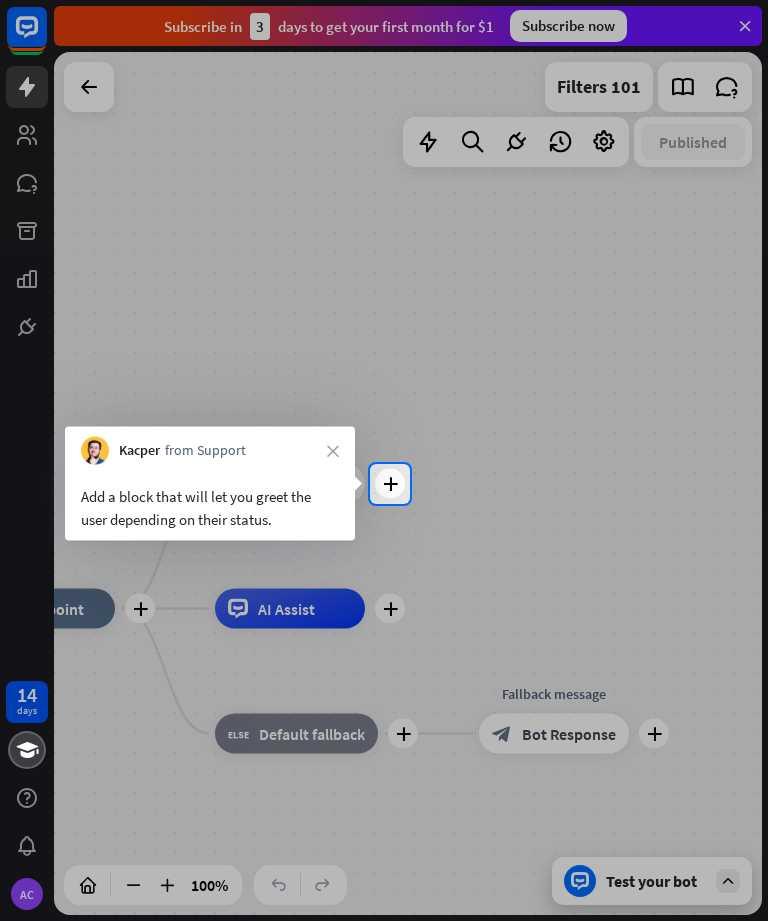 click at bounding box center [384, 713] 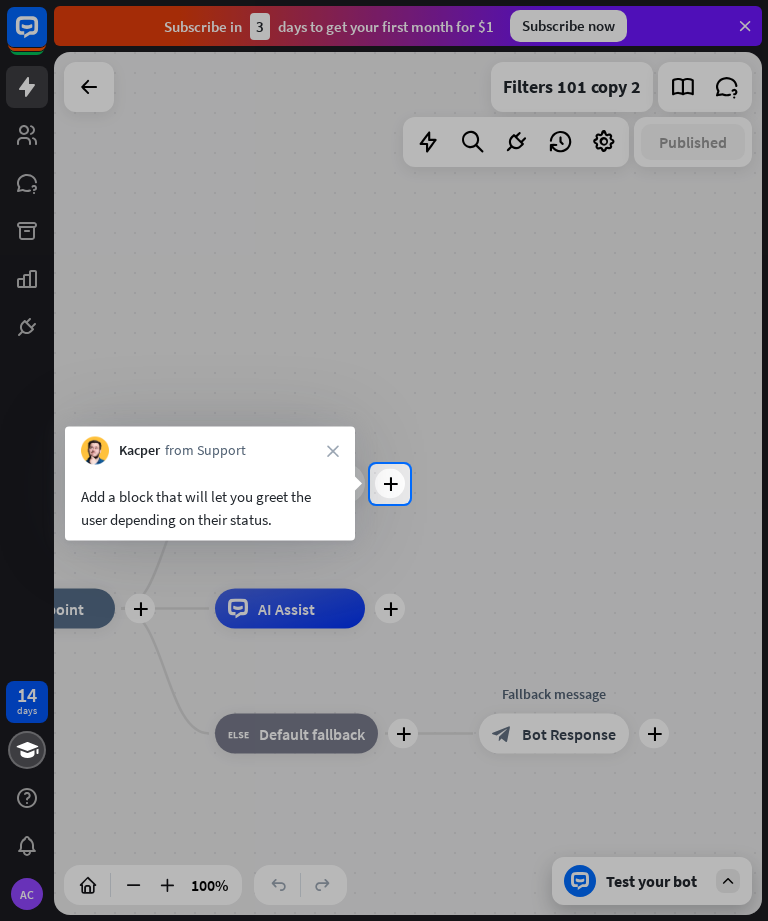 click at bounding box center (384, 713) 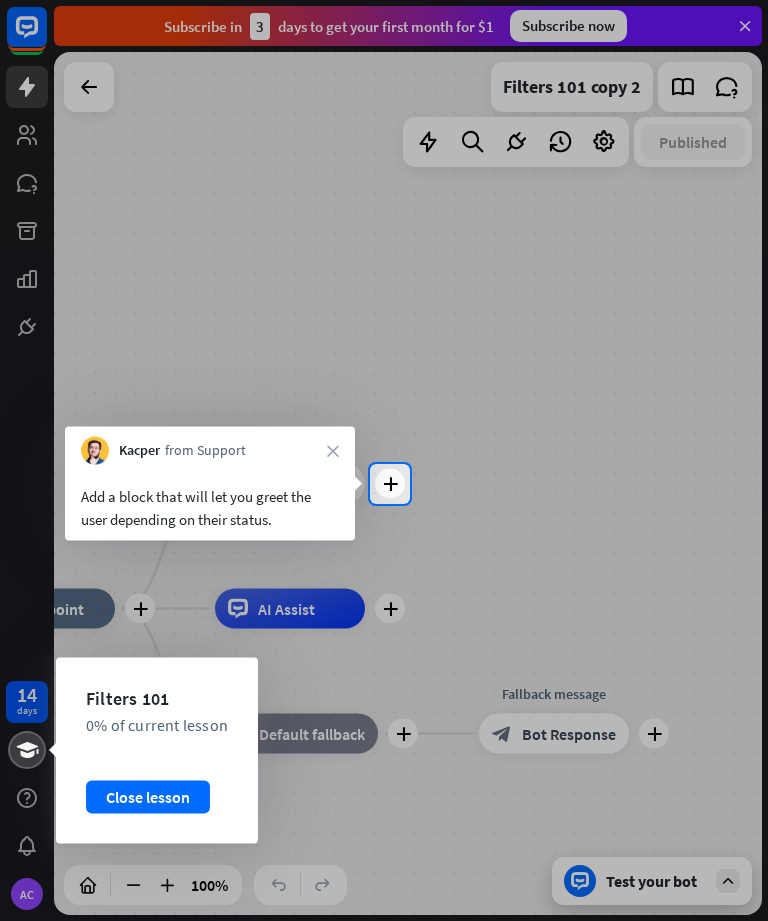 click at bounding box center (384, 713) 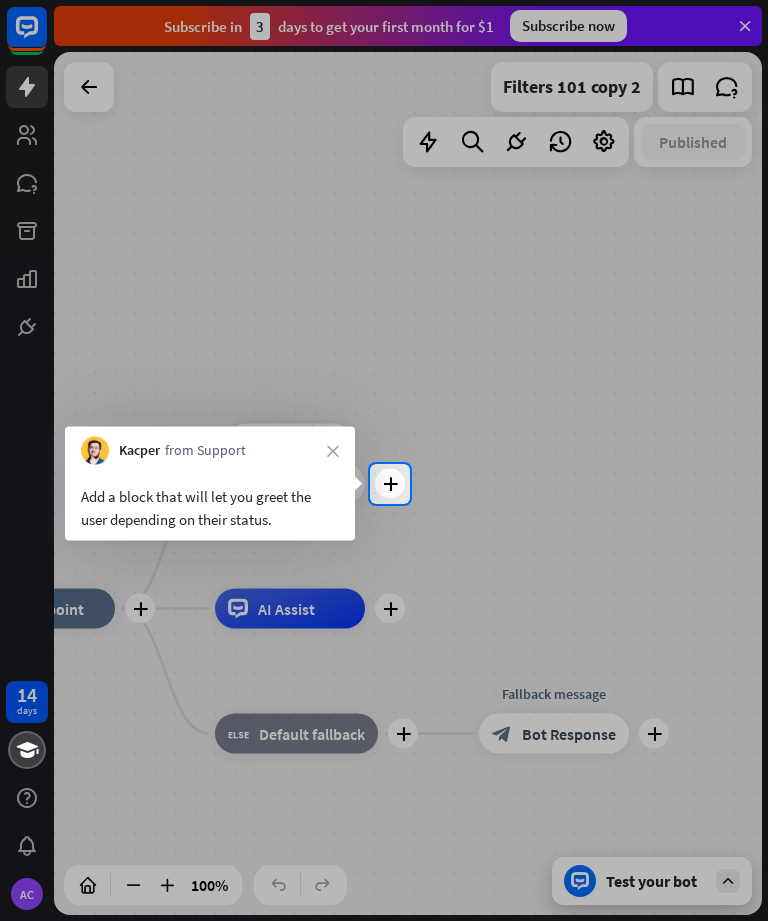 click on "plus" at bounding box center (390, 484) 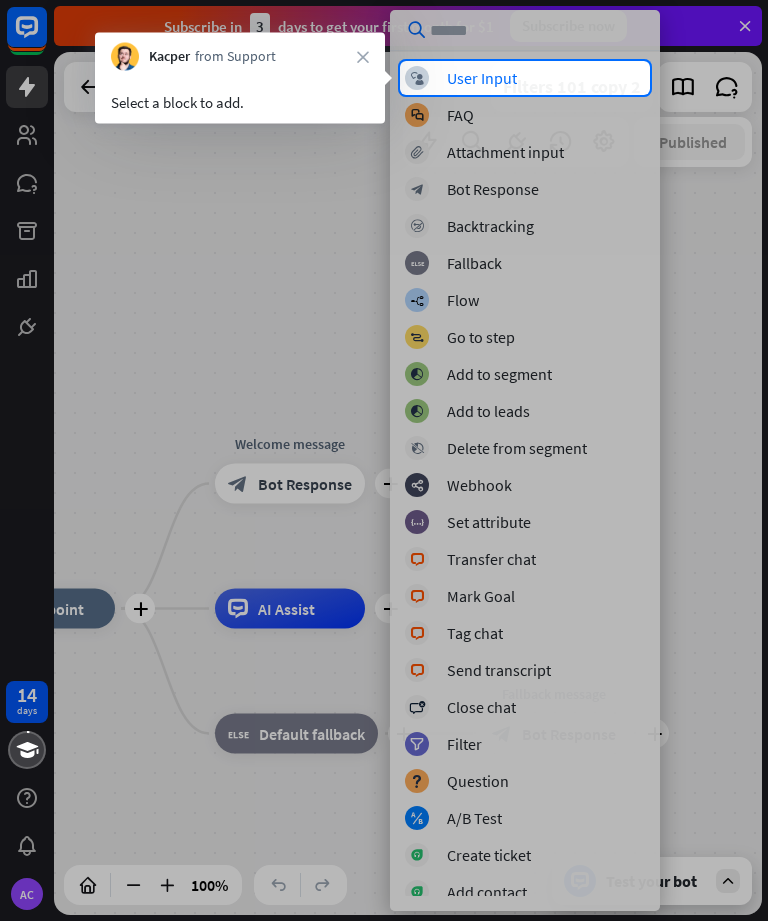 click at bounding box center (384, 508) 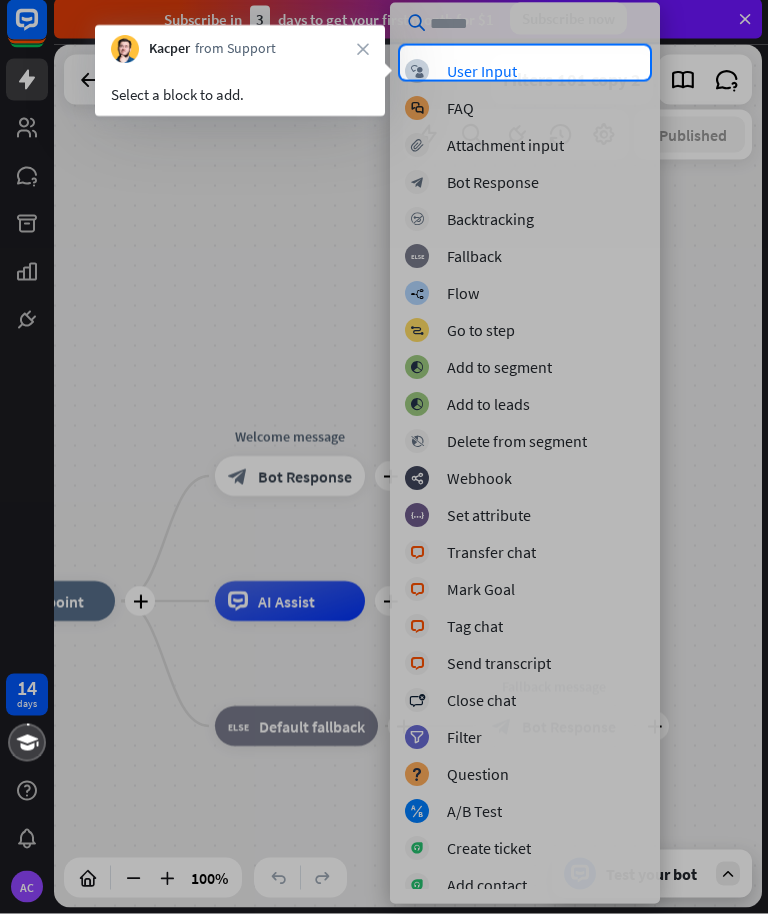 click at bounding box center (384, 504) 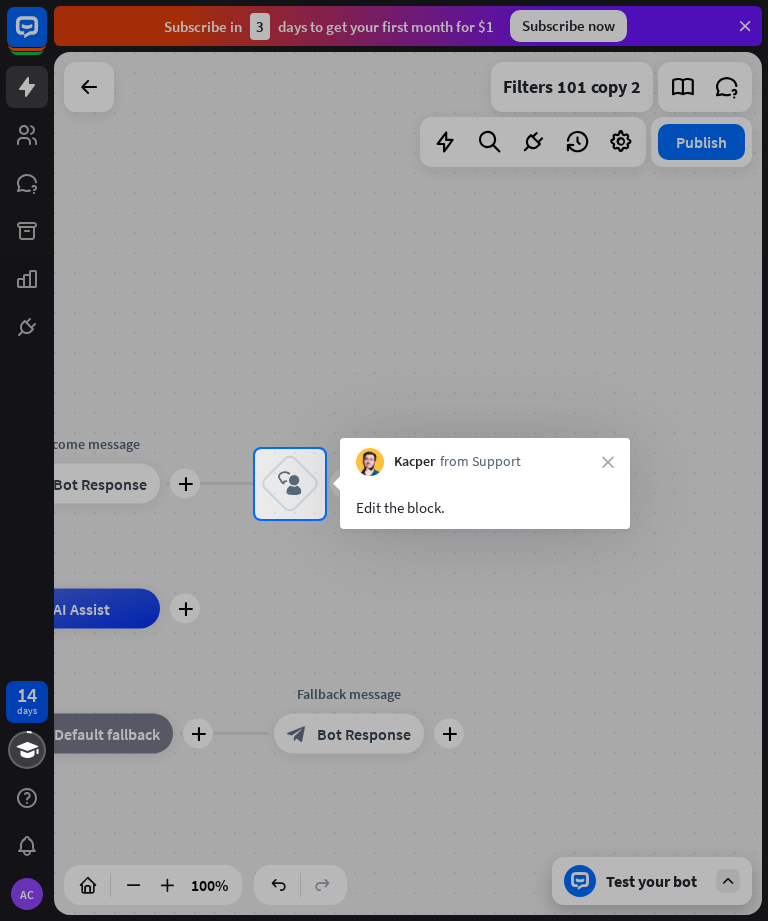 click at bounding box center [384, 720] 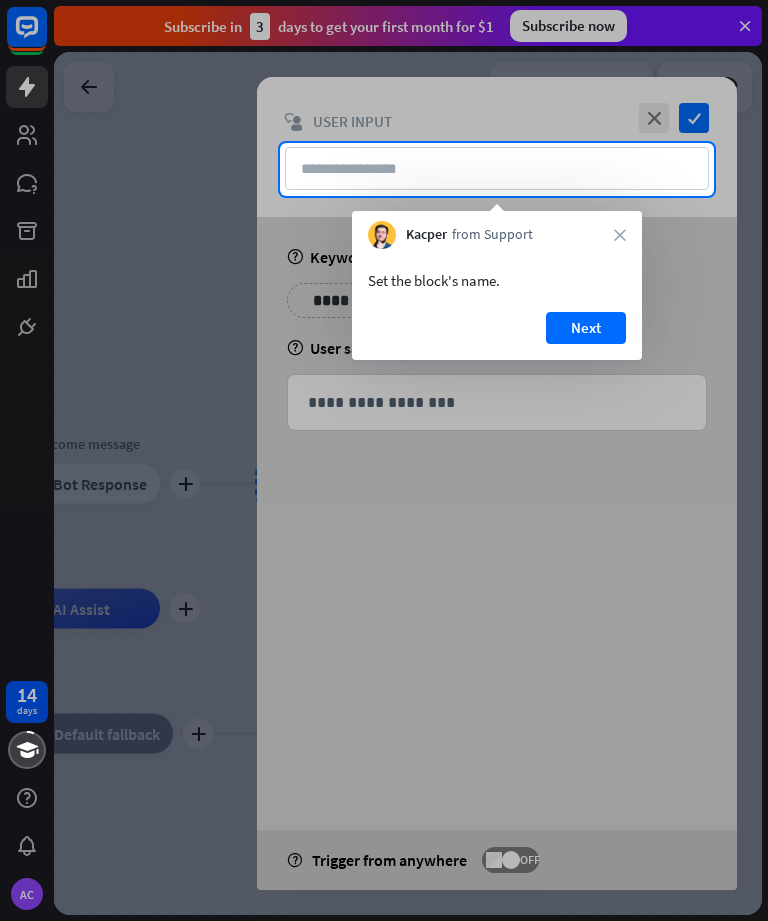 click at bounding box center [497, 168] 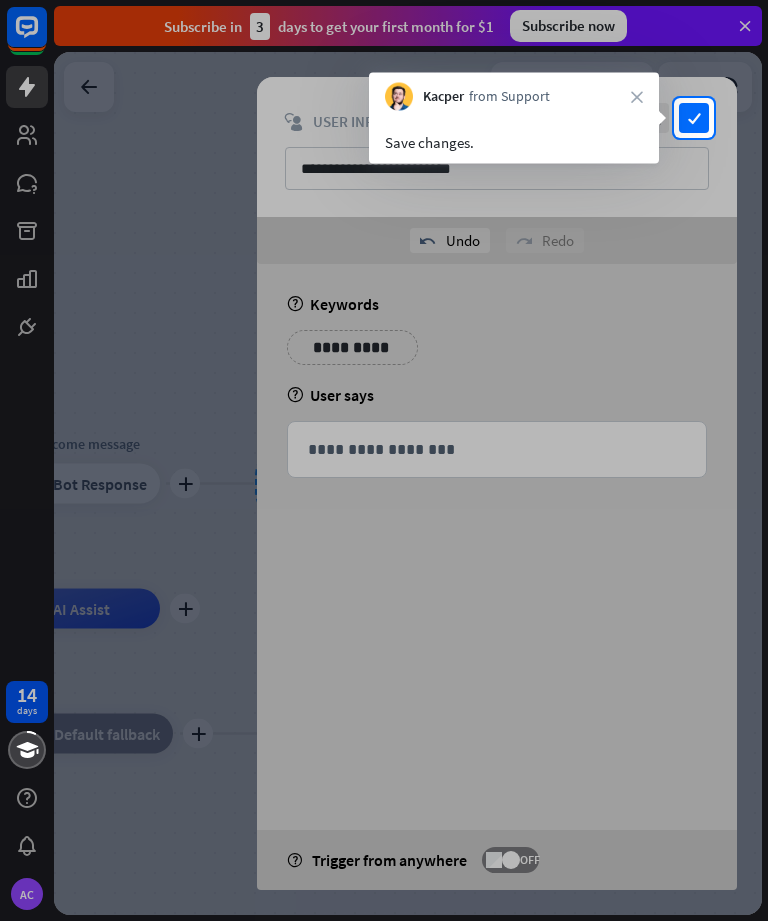 click on "Save changes." at bounding box center (514, 137) 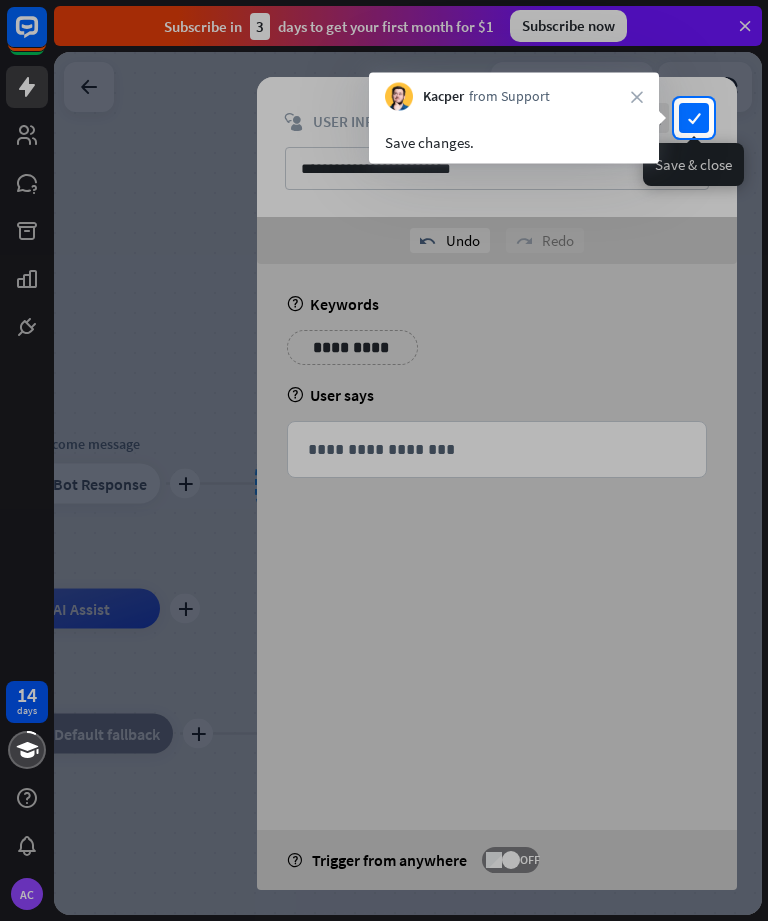 click on "check" at bounding box center [694, 118] 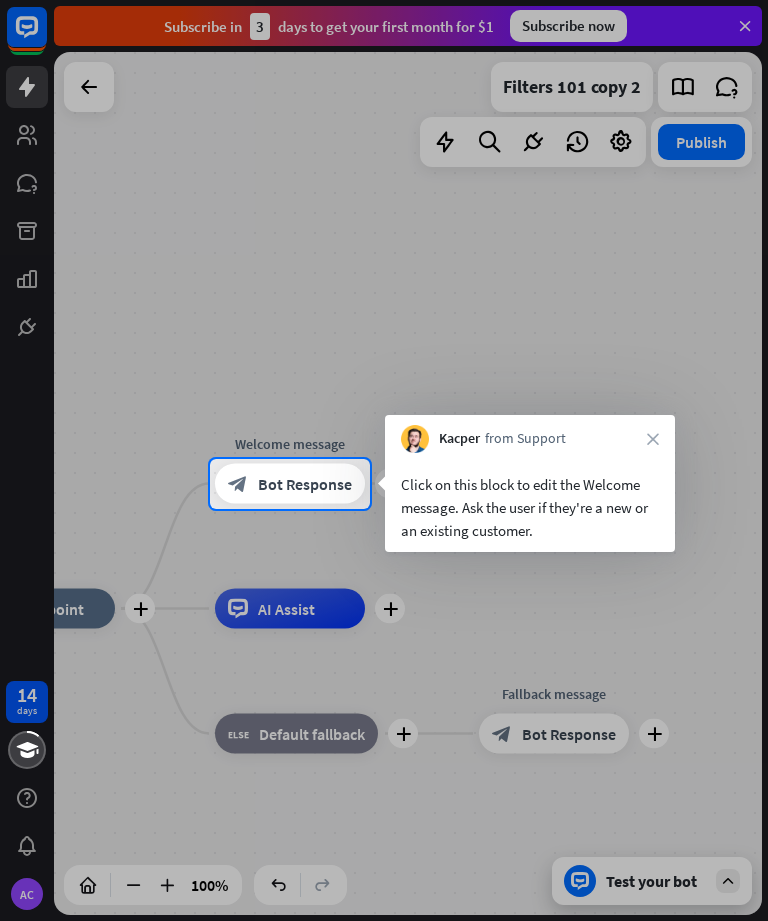 click at bounding box center (384, 715) 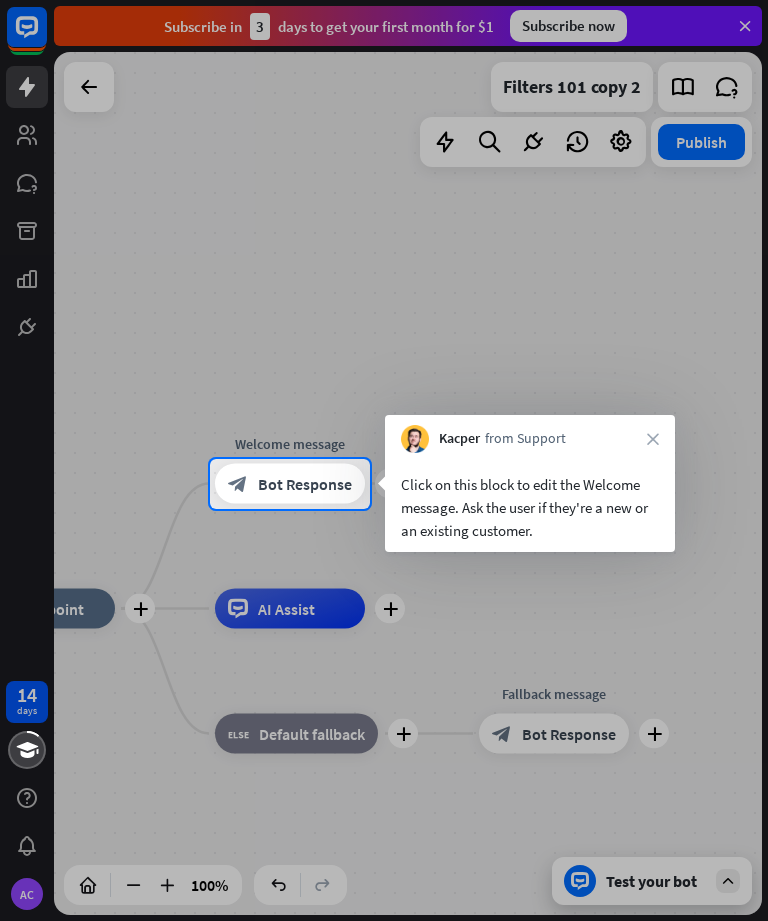 click at bounding box center [384, 715] 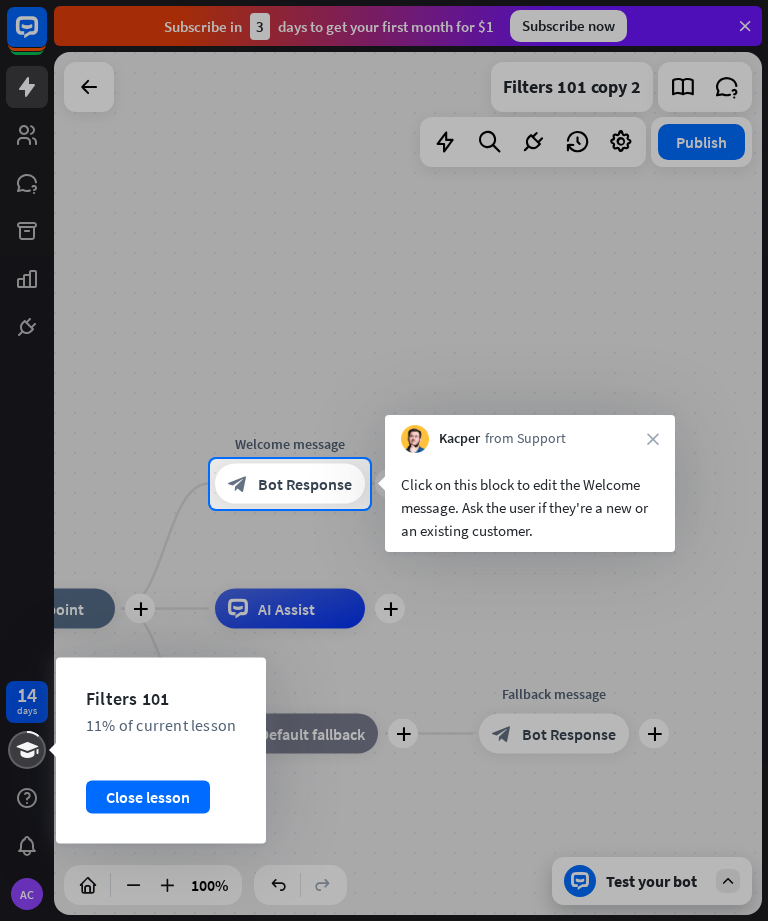 click on "Close lesson" at bounding box center (148, 797) 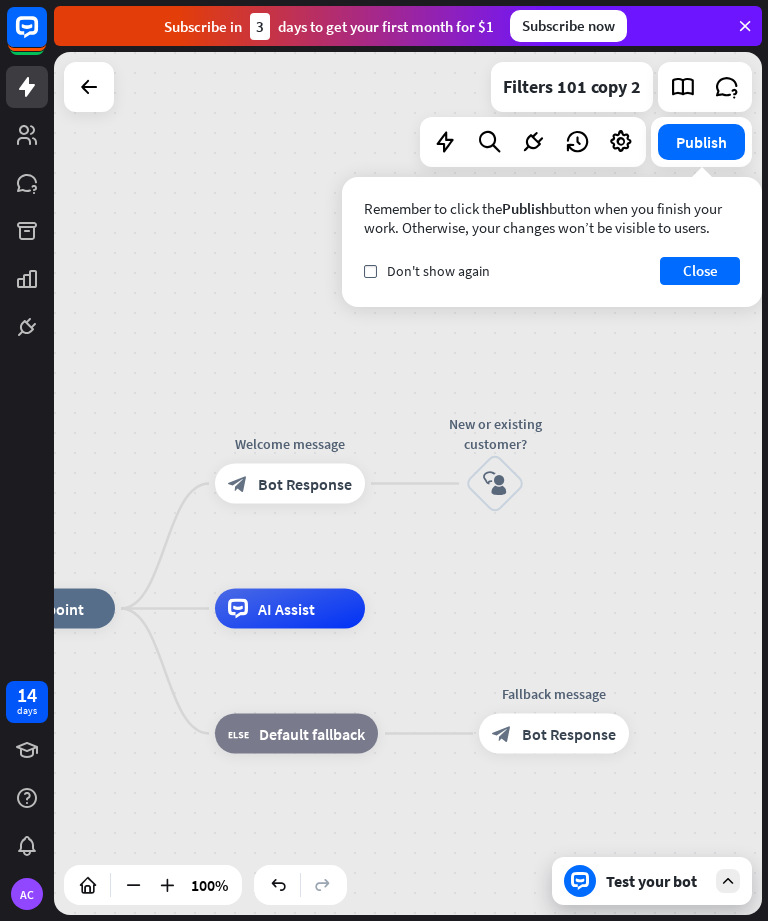 click on "Close" at bounding box center (700, 271) 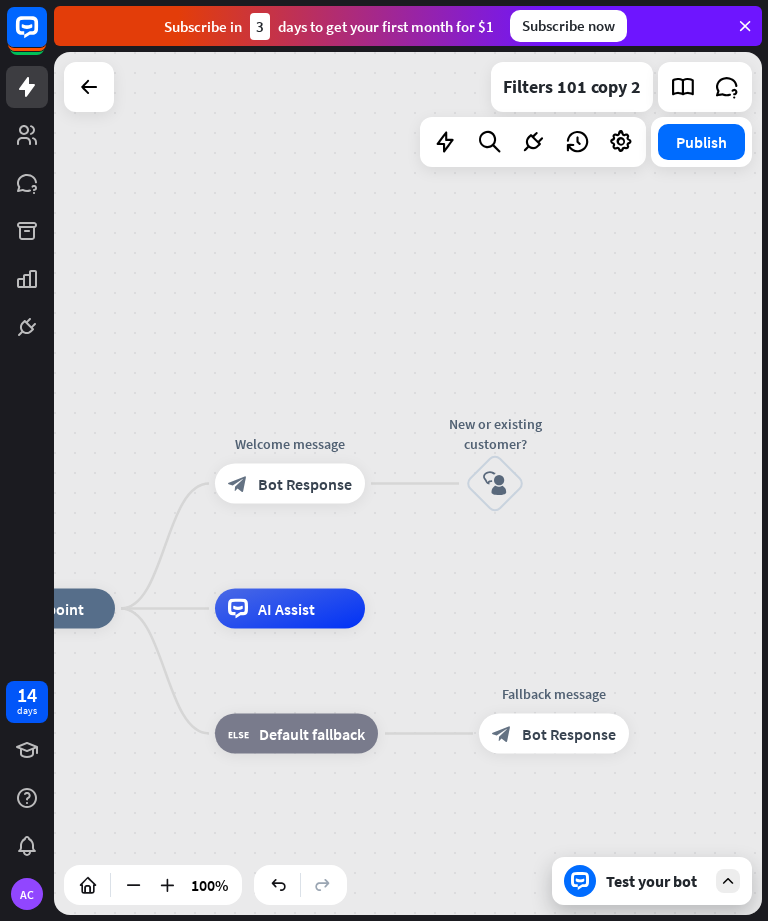 click on "Publish" at bounding box center [701, 142] 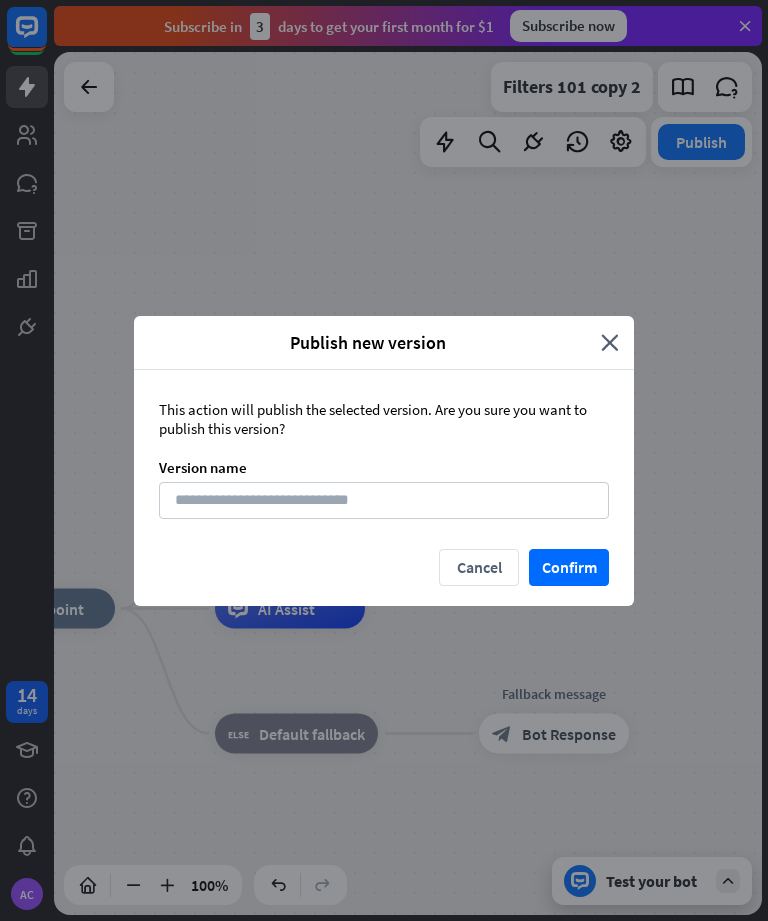 click on "close" at bounding box center (610, 342) 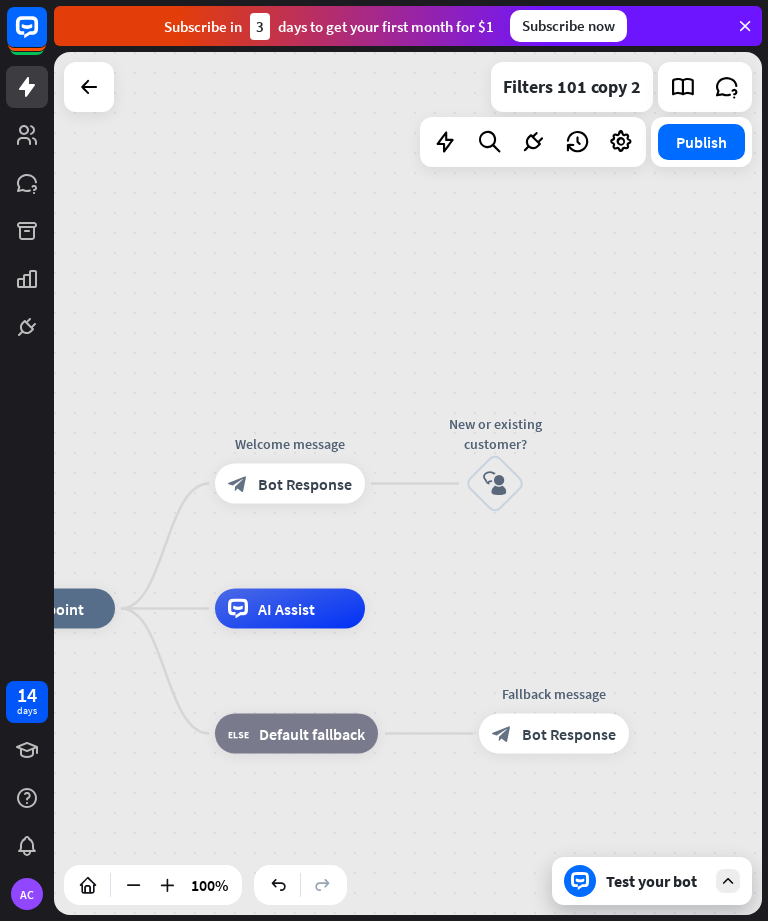 click on "home_2   Start point                 Welcome message   block_bot_response   Bot Response                 New or existing customer?   block_user_input                     AI Assist                   block_fallback   Default fallback                 Fallback message   block_bot_response   Bot Response" at bounding box center [408, 483] 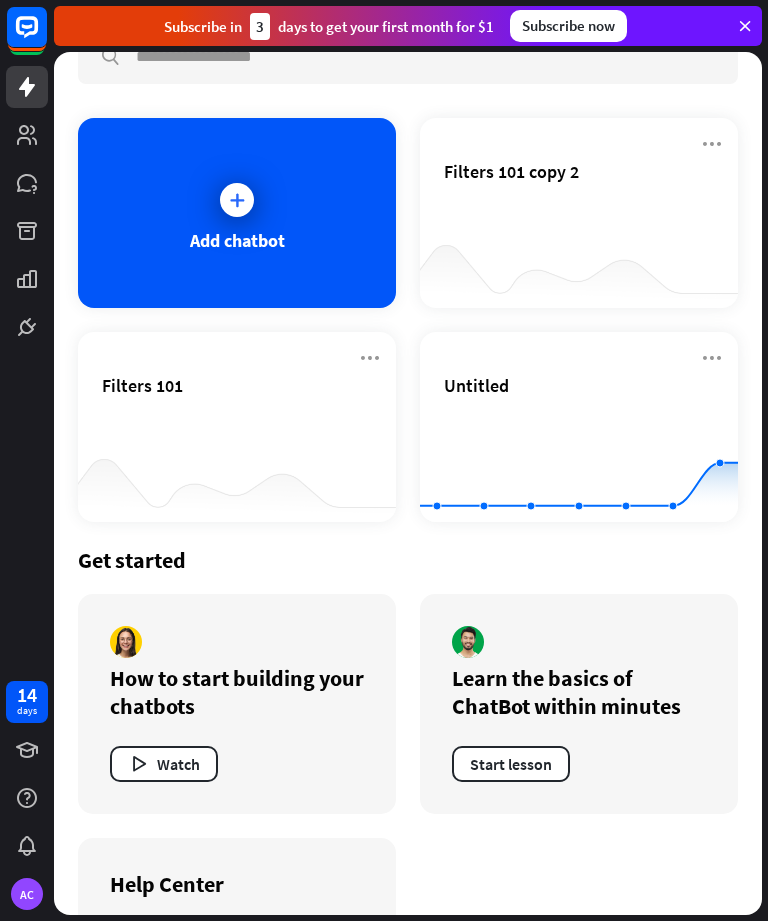 scroll, scrollTop: 111, scrollLeft: 0, axis: vertical 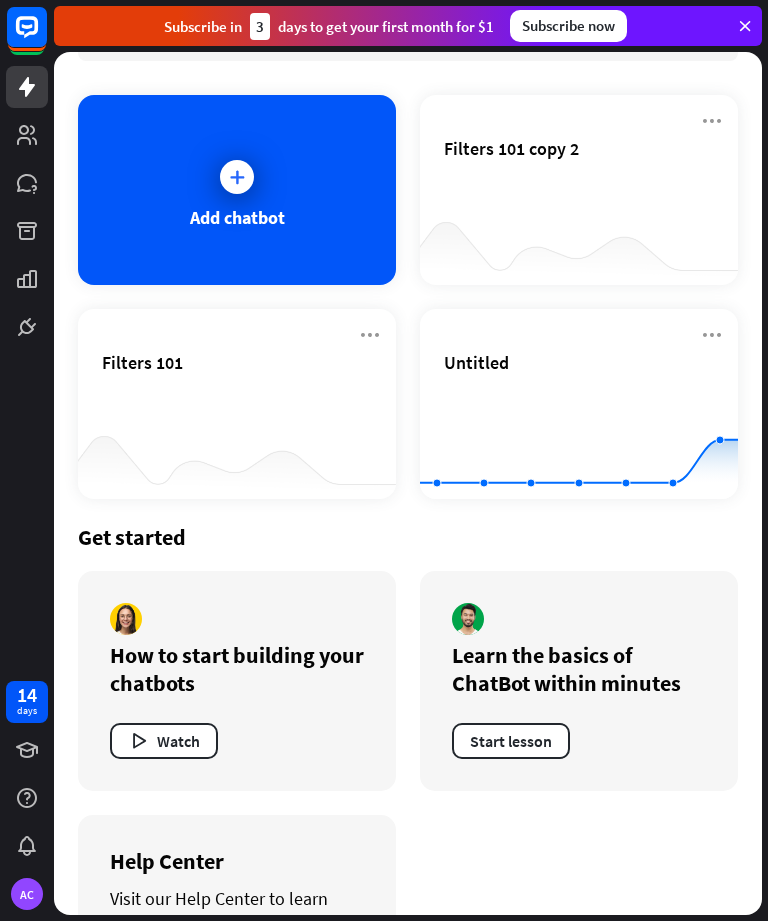 click on "Watch" at bounding box center [164, 741] 